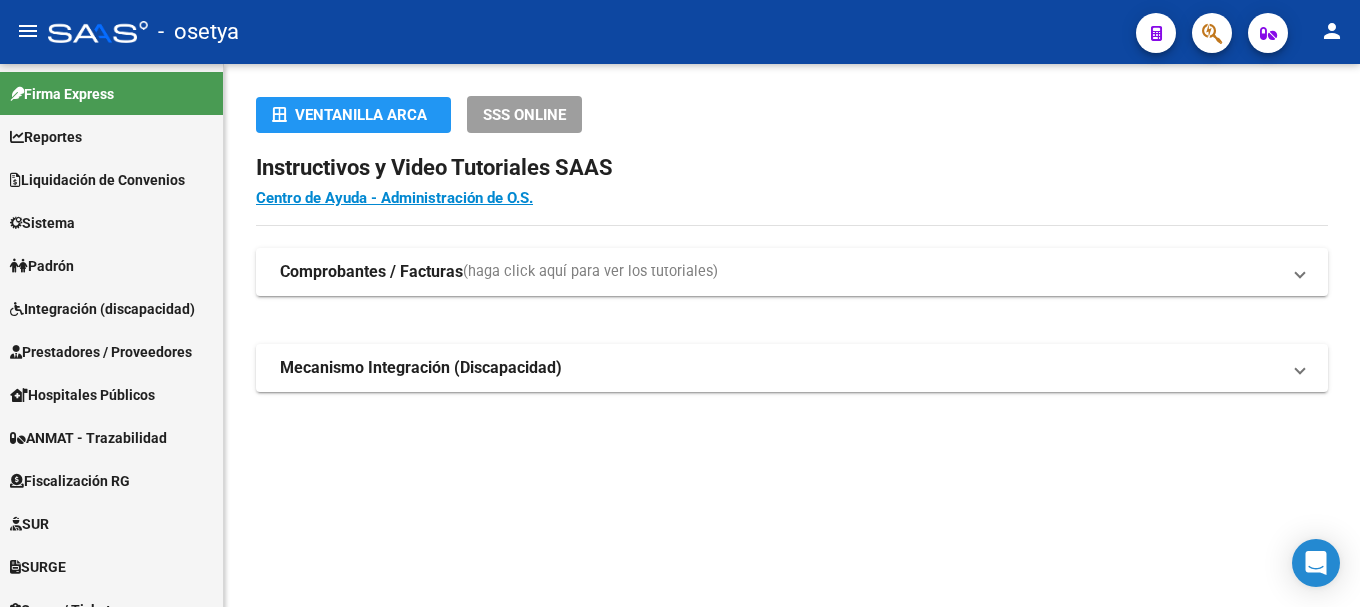 scroll, scrollTop: 0, scrollLeft: 0, axis: both 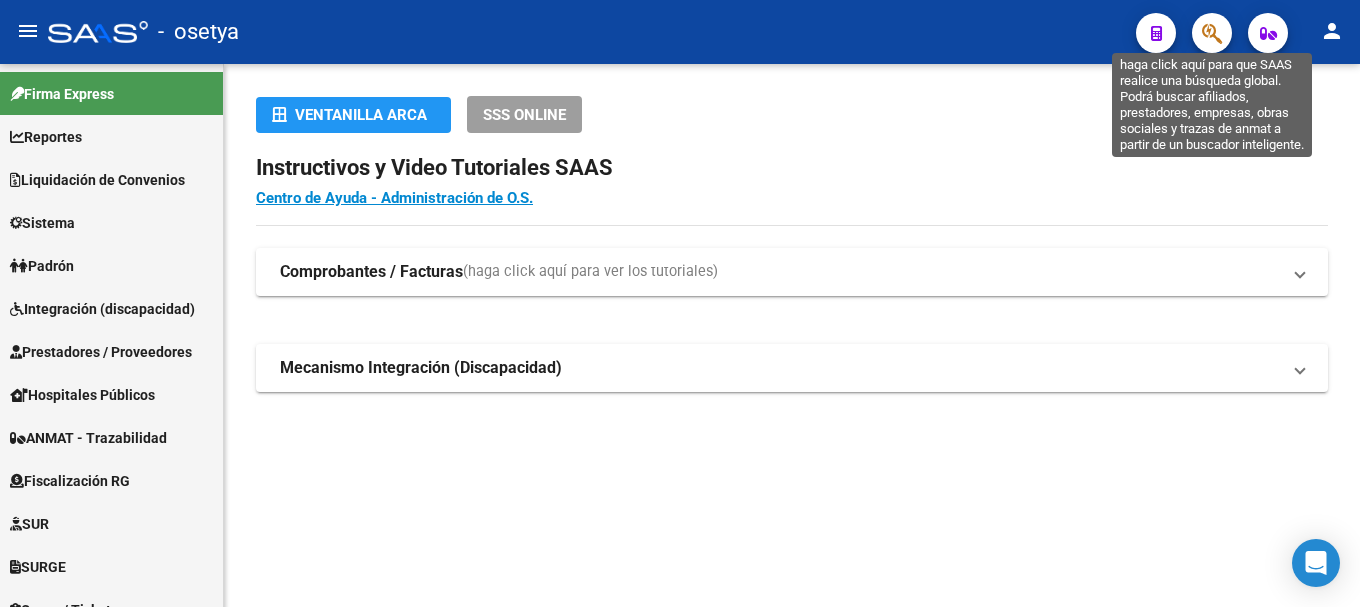 click 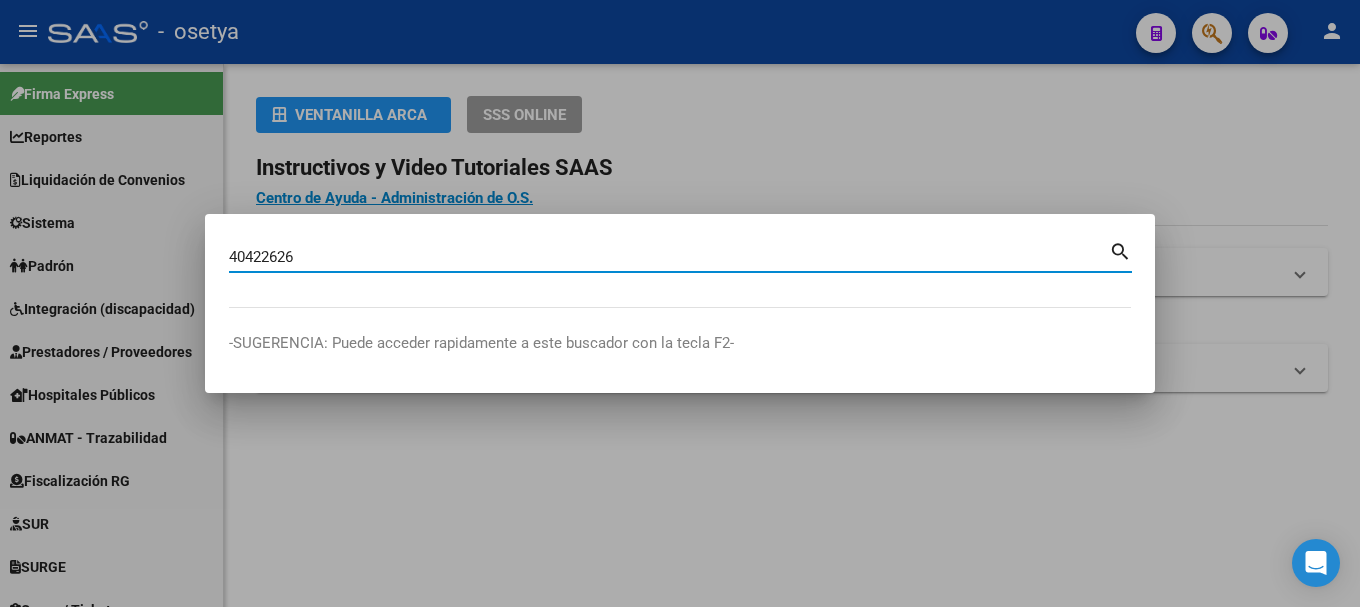 type on "[NUMBER]" 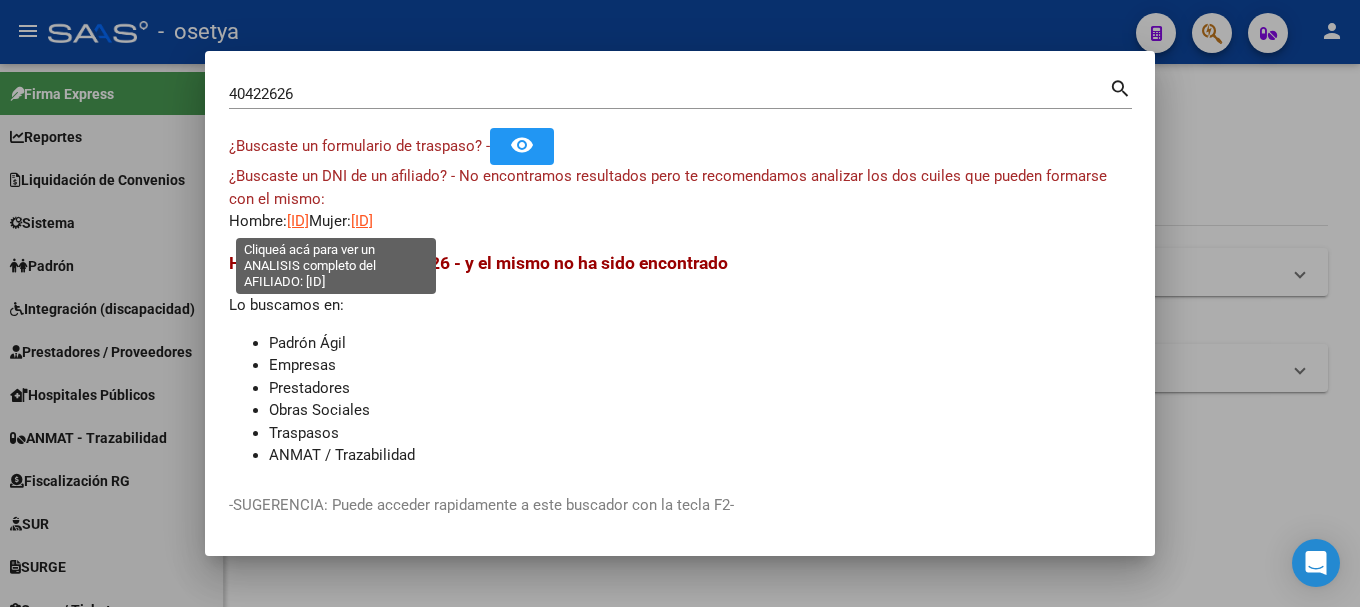 click on "[NUMBER]" at bounding box center [298, 221] 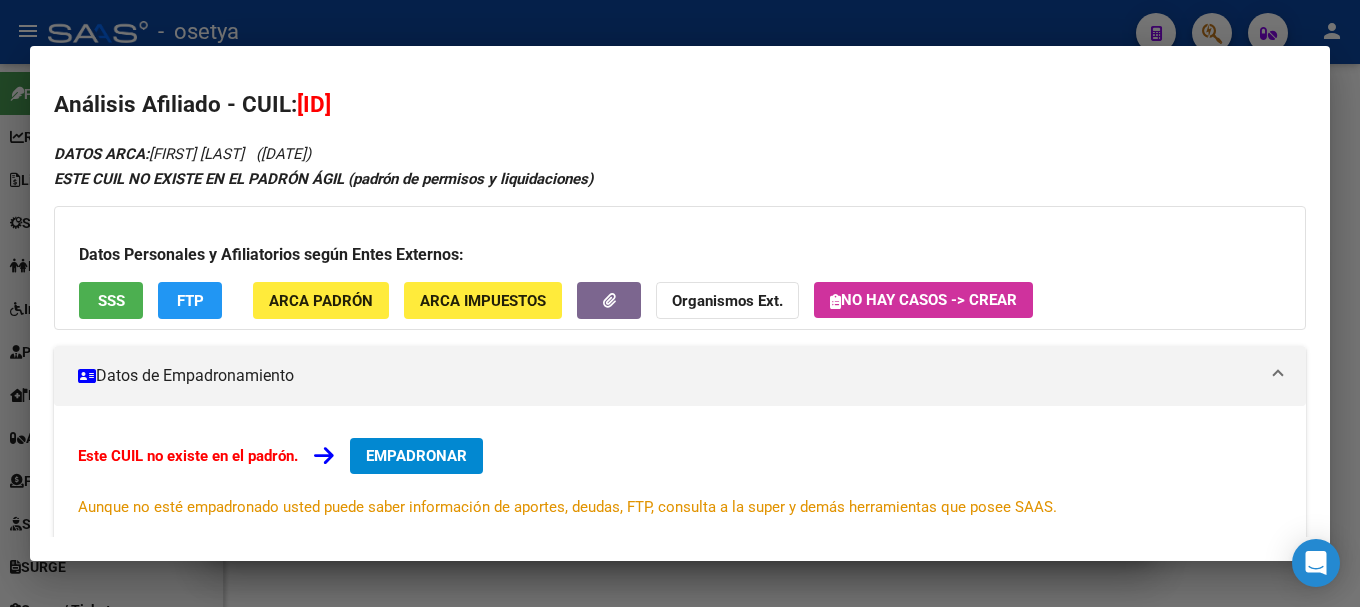 scroll, scrollTop: 328, scrollLeft: 0, axis: vertical 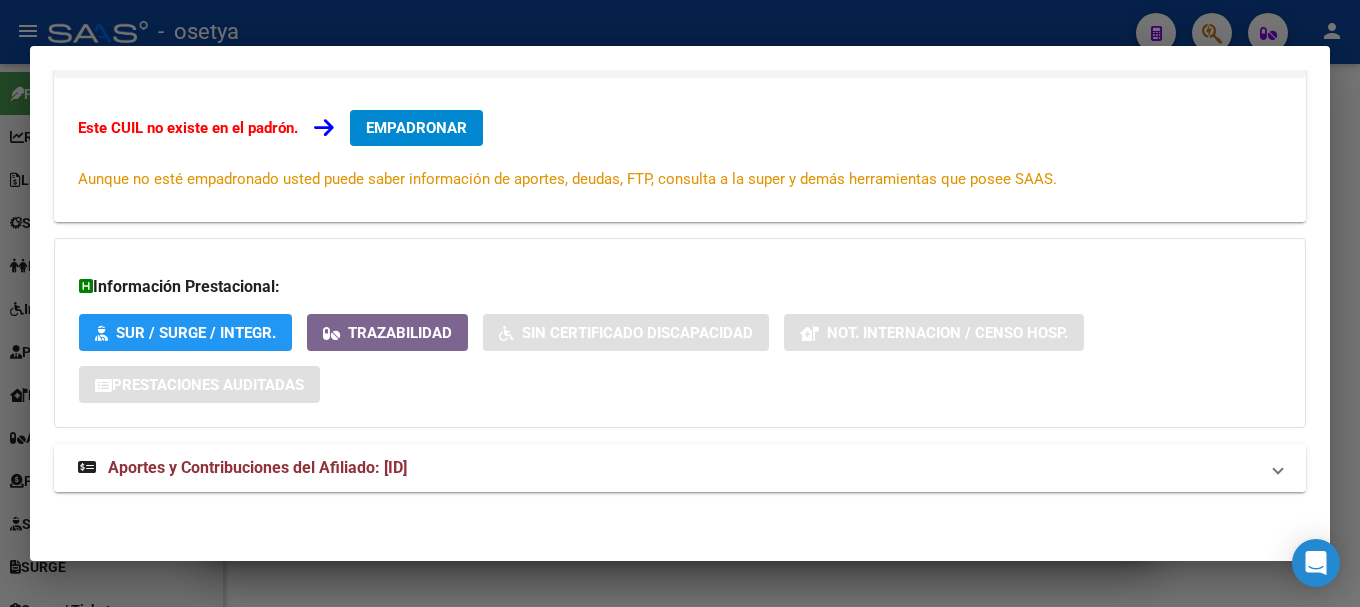 click on "Aportes y Contribuciones del Afiliado: [NUMBER]" at bounding box center (680, 468) 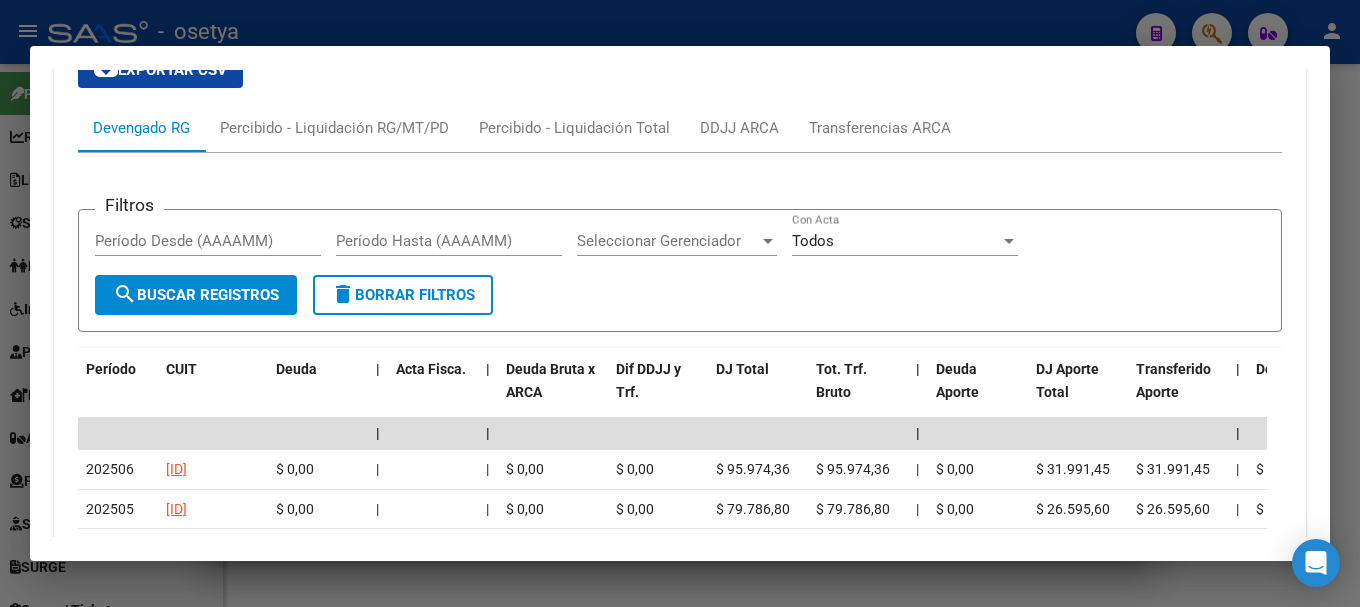 scroll, scrollTop: 932, scrollLeft: 0, axis: vertical 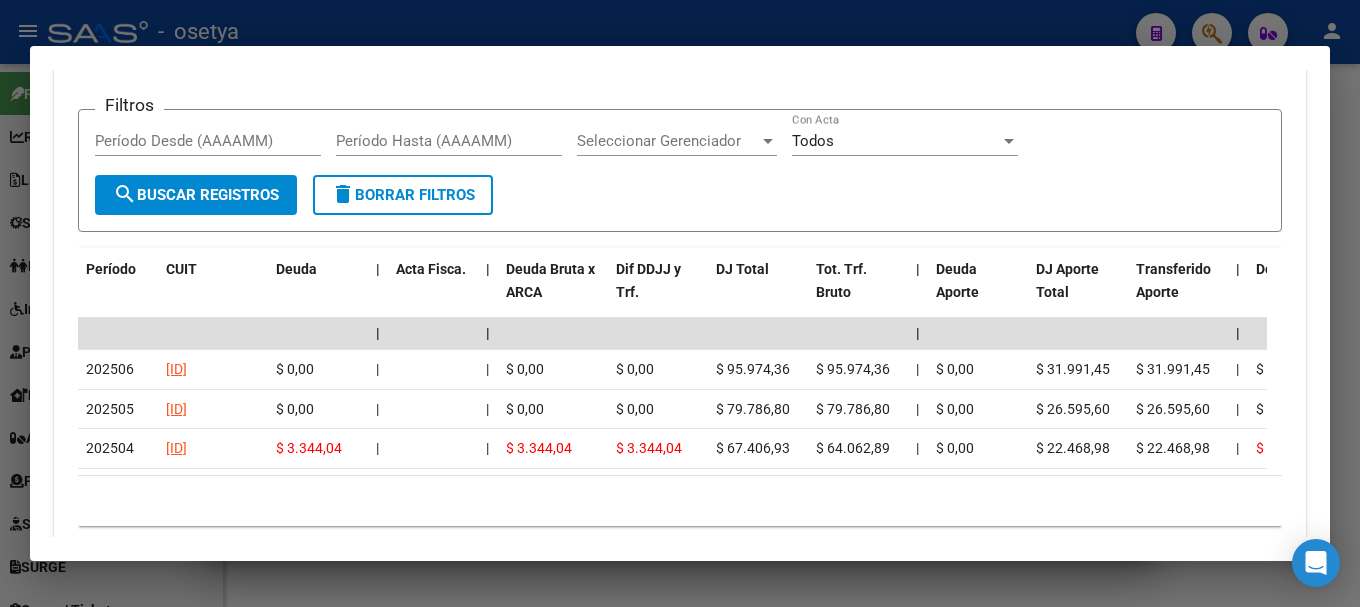 click at bounding box center [680, 303] 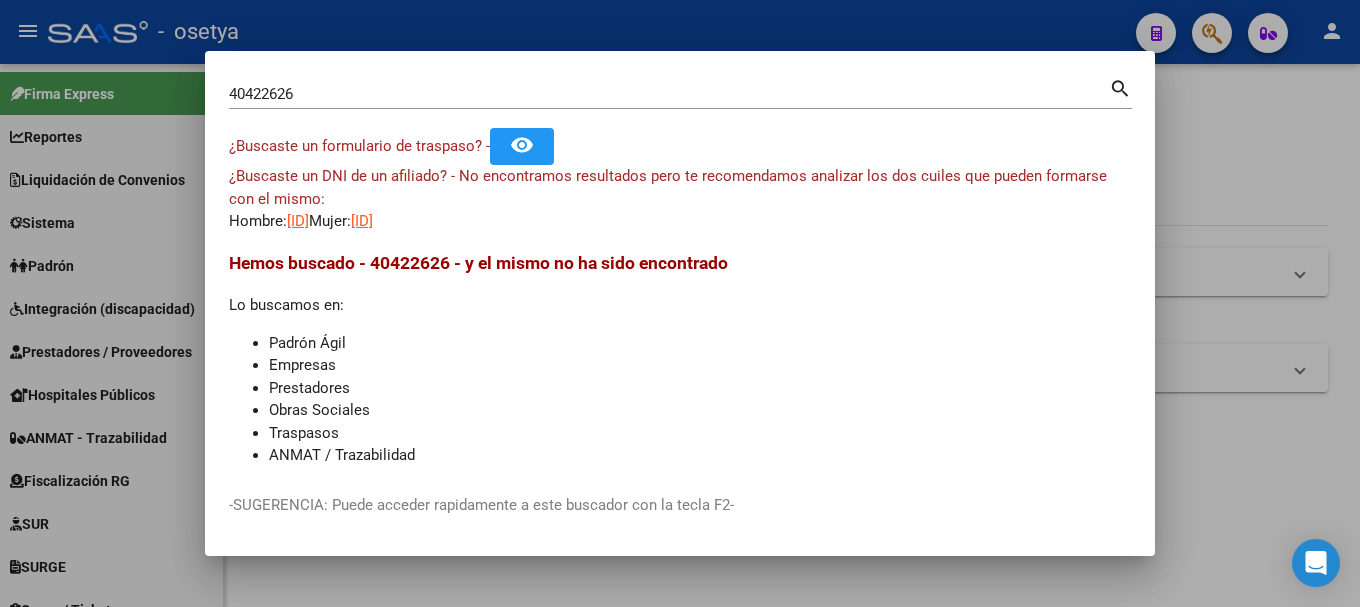 click on "[NUMBER]" at bounding box center (669, 94) 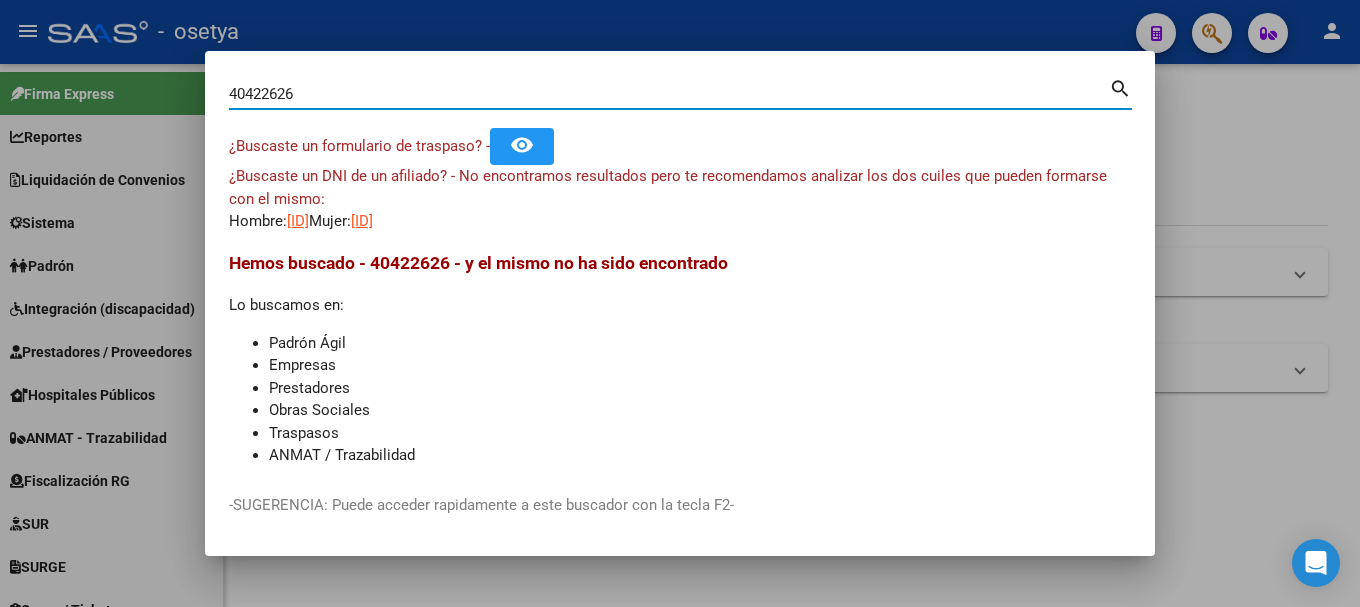 click on "[NUMBER]" at bounding box center (669, 94) 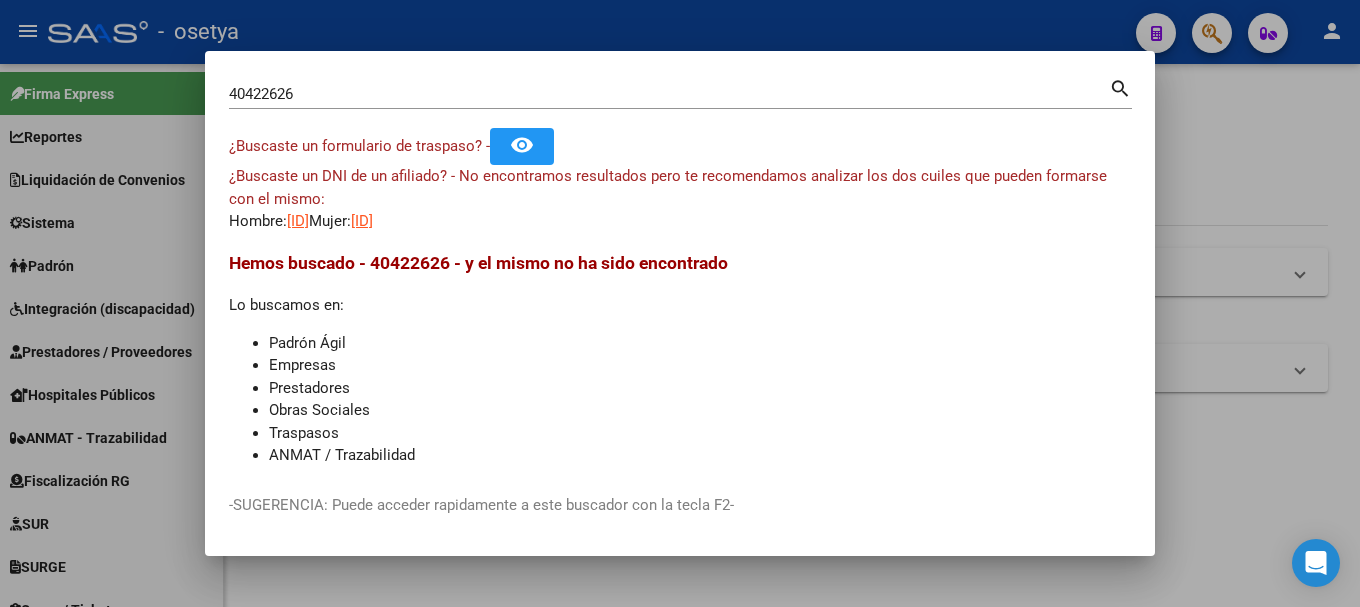 click on "[NUMBER]" at bounding box center (298, 221) 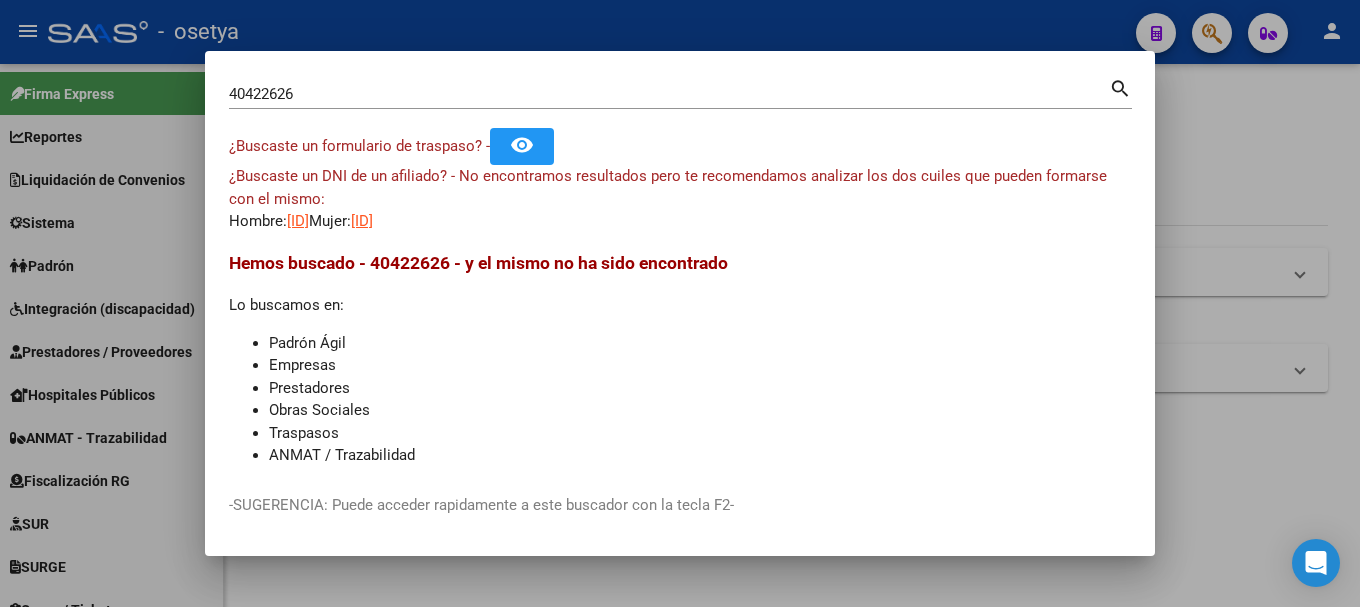 click on "[NUMBER]" at bounding box center (298, 221) 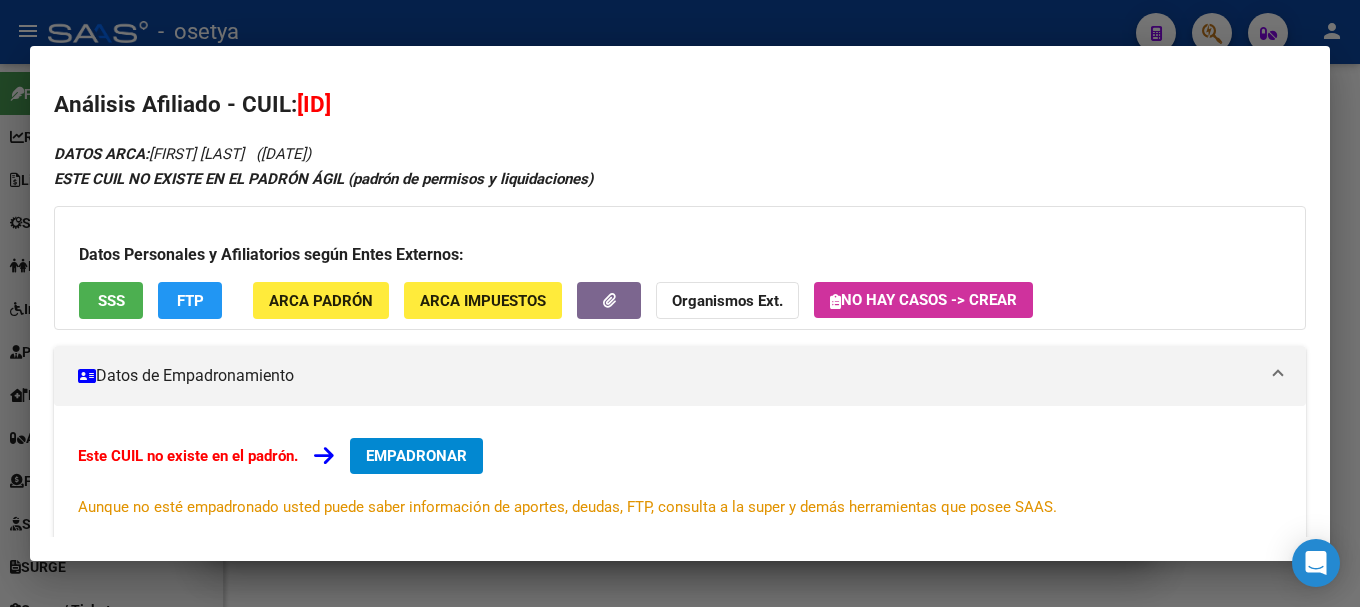 drag, startPoint x: 328, startPoint y: 107, endPoint x: 428, endPoint y: 111, distance: 100.07997 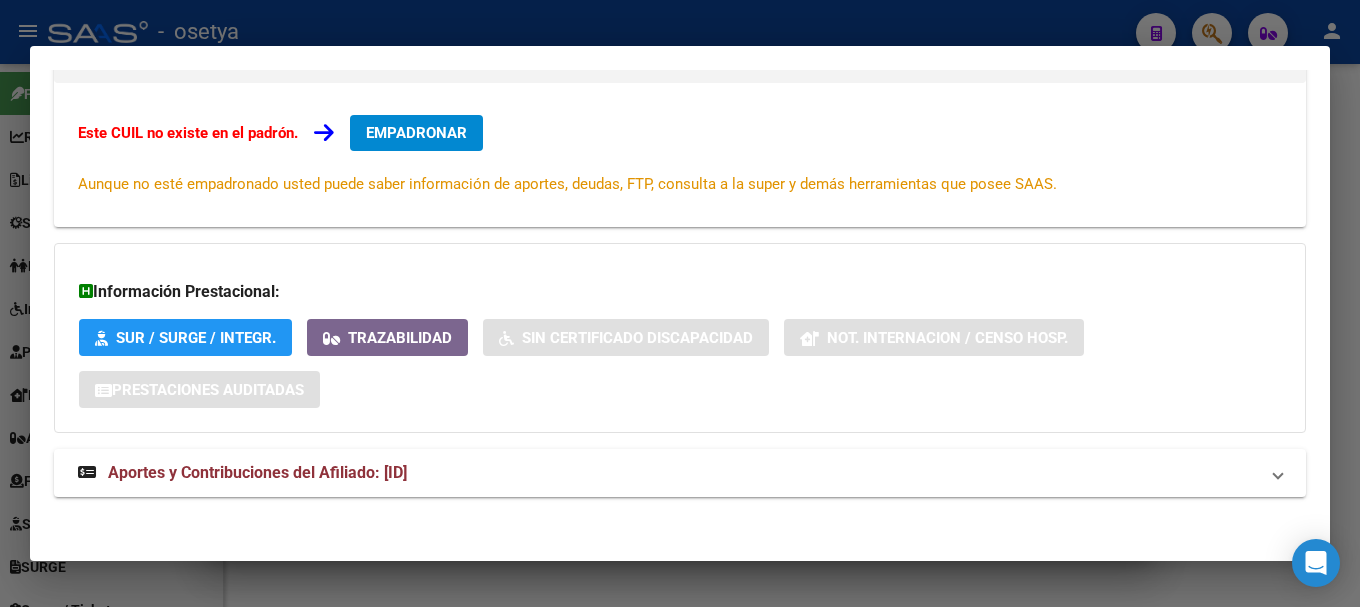 scroll, scrollTop: 328, scrollLeft: 0, axis: vertical 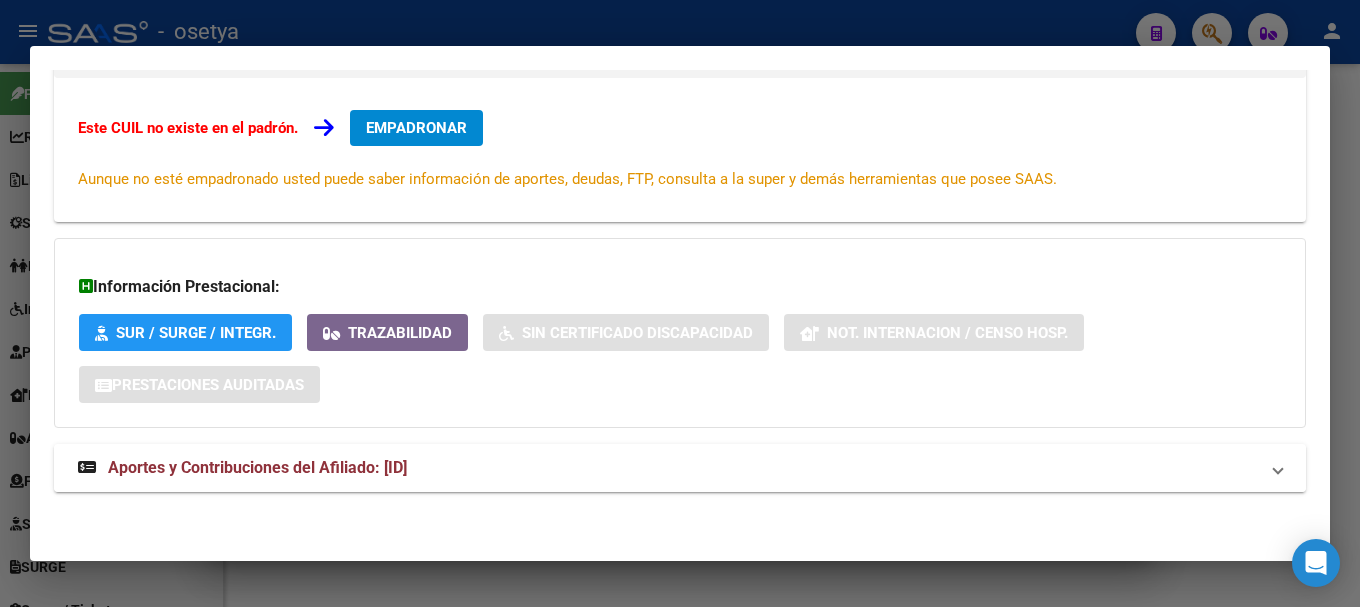 click on "Aportes y Contribuciones del Afiliado: [NUMBER]" at bounding box center (257, 467) 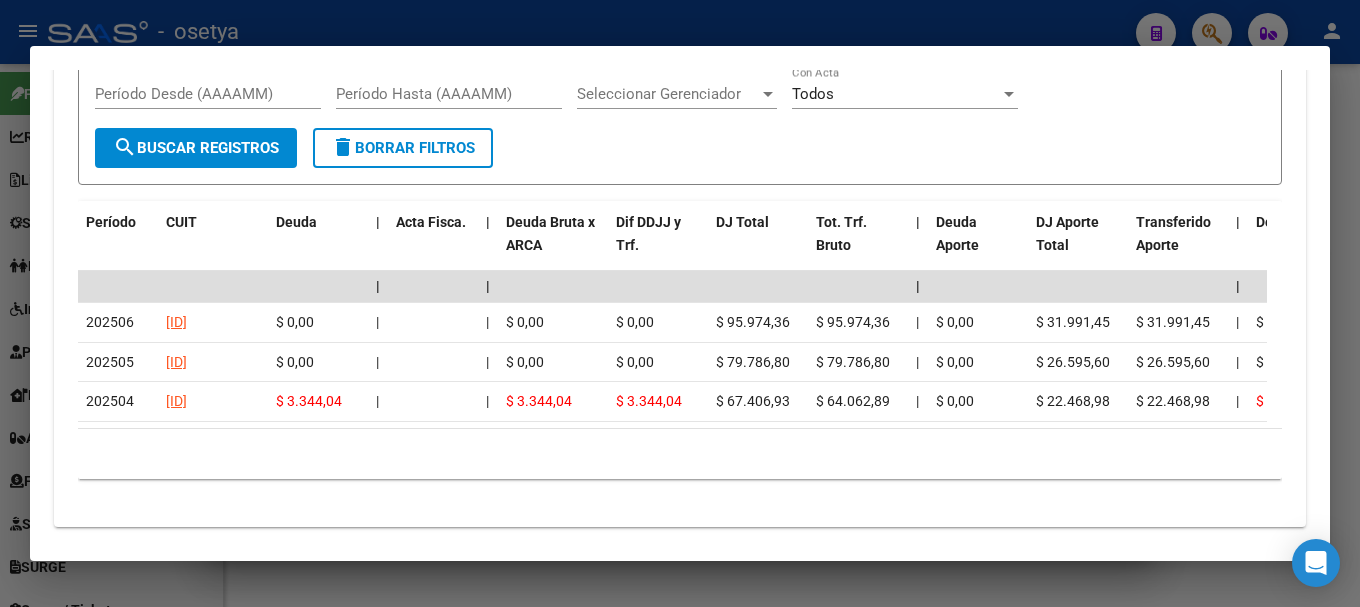 scroll, scrollTop: 1032, scrollLeft: 0, axis: vertical 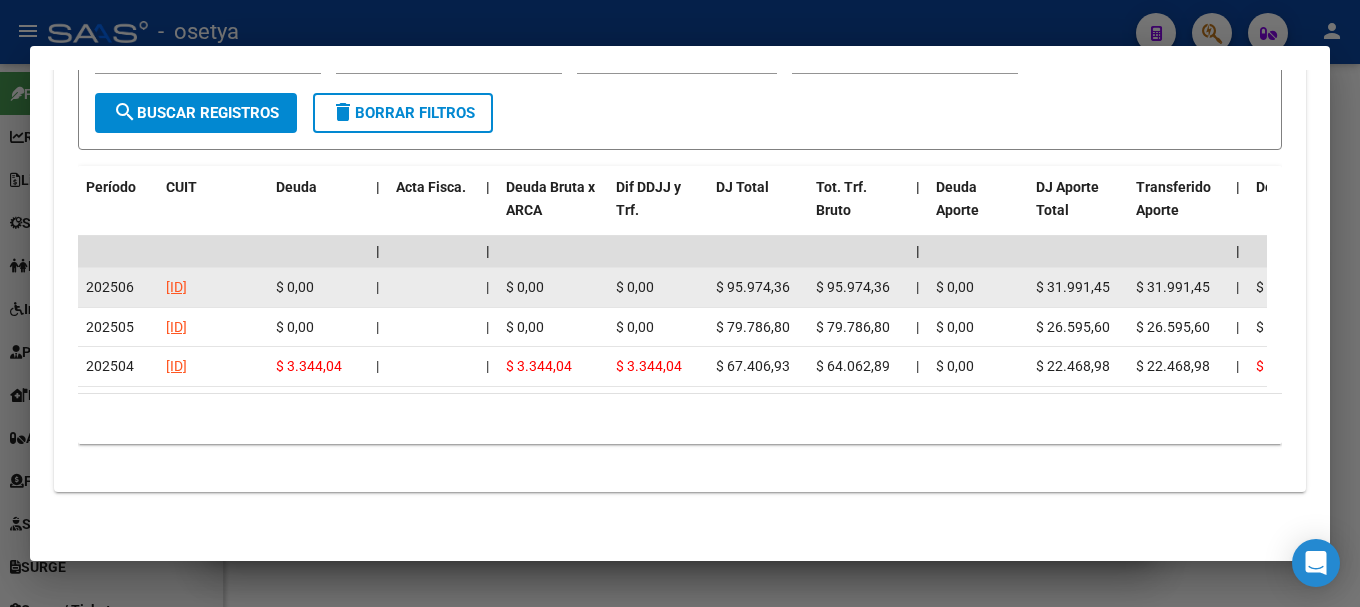 drag, startPoint x: 217, startPoint y: 255, endPoint x: 214, endPoint y: 268, distance: 13.341664 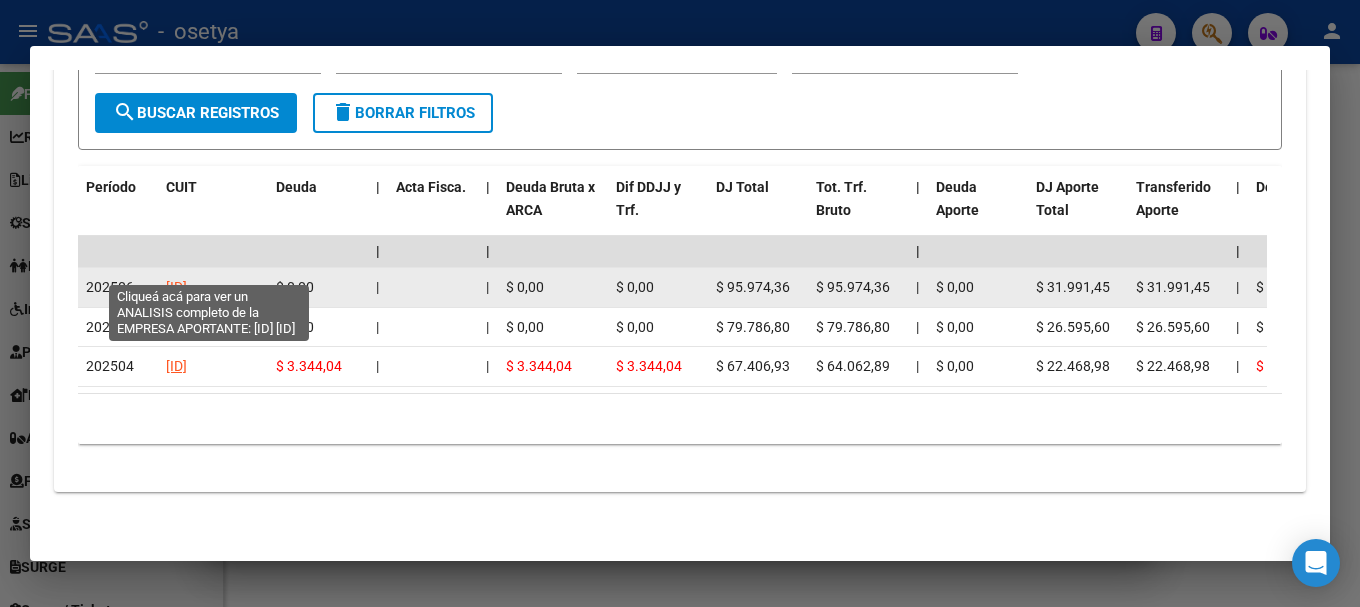 click on "[NUMBER]" 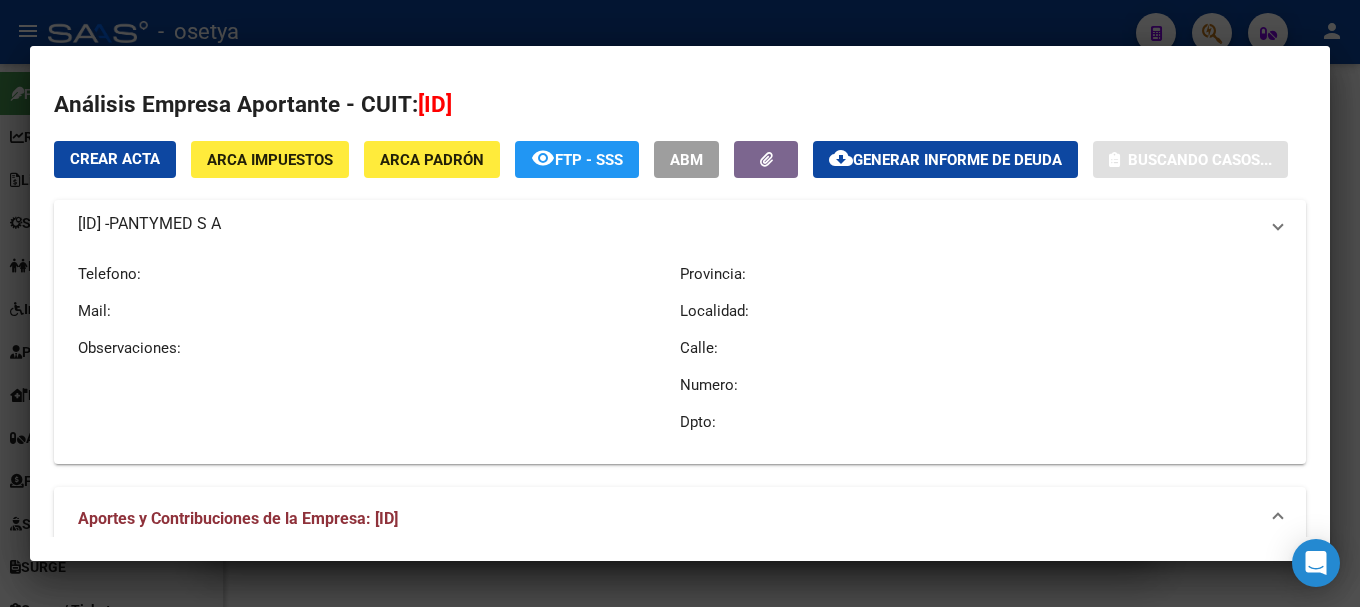 click on "[NUMBER]" at bounding box center [435, 104] 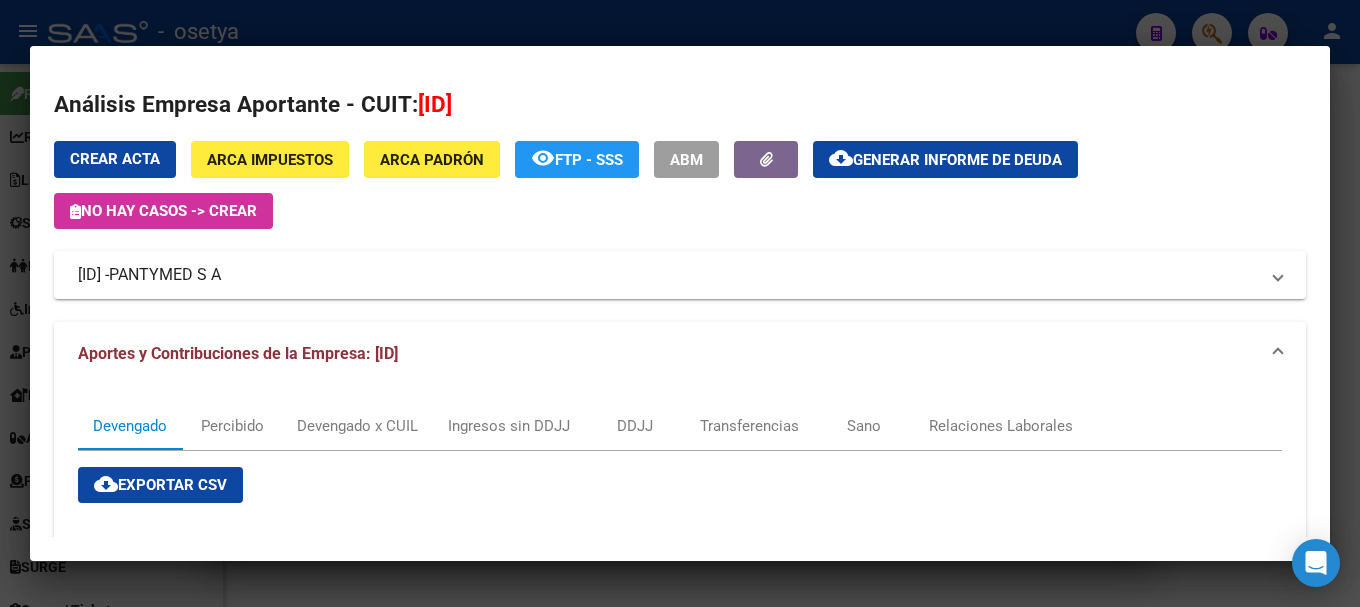 copy on "[NUMBER]" 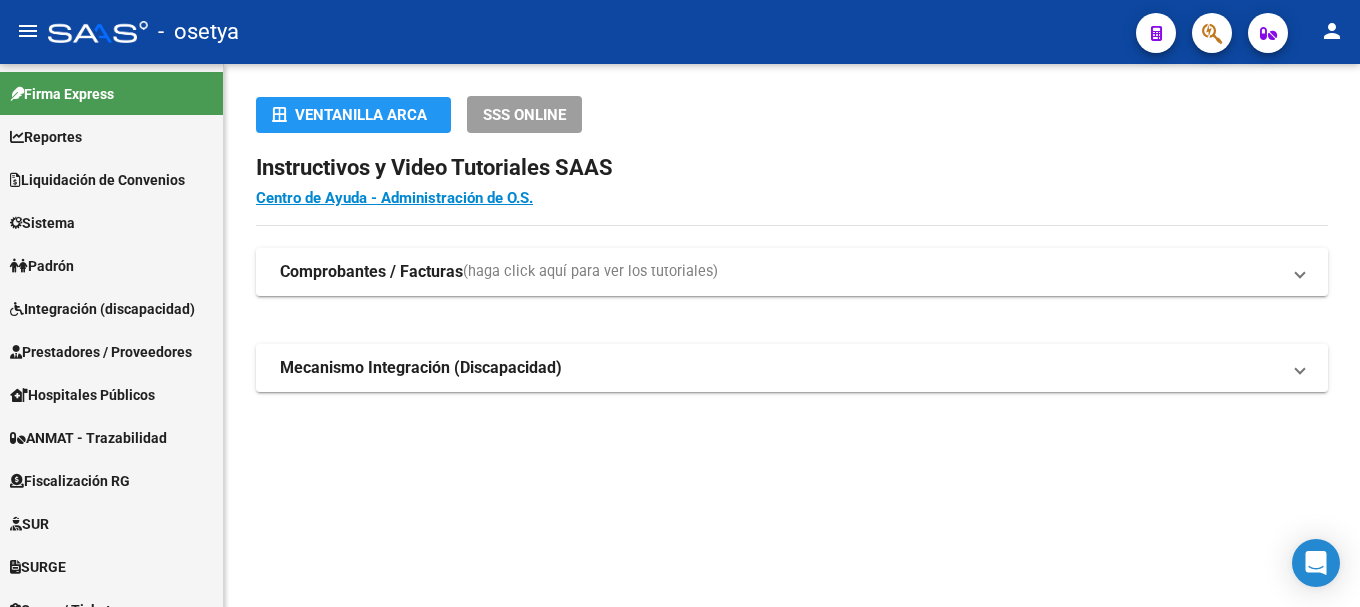 scroll, scrollTop: 0, scrollLeft: 0, axis: both 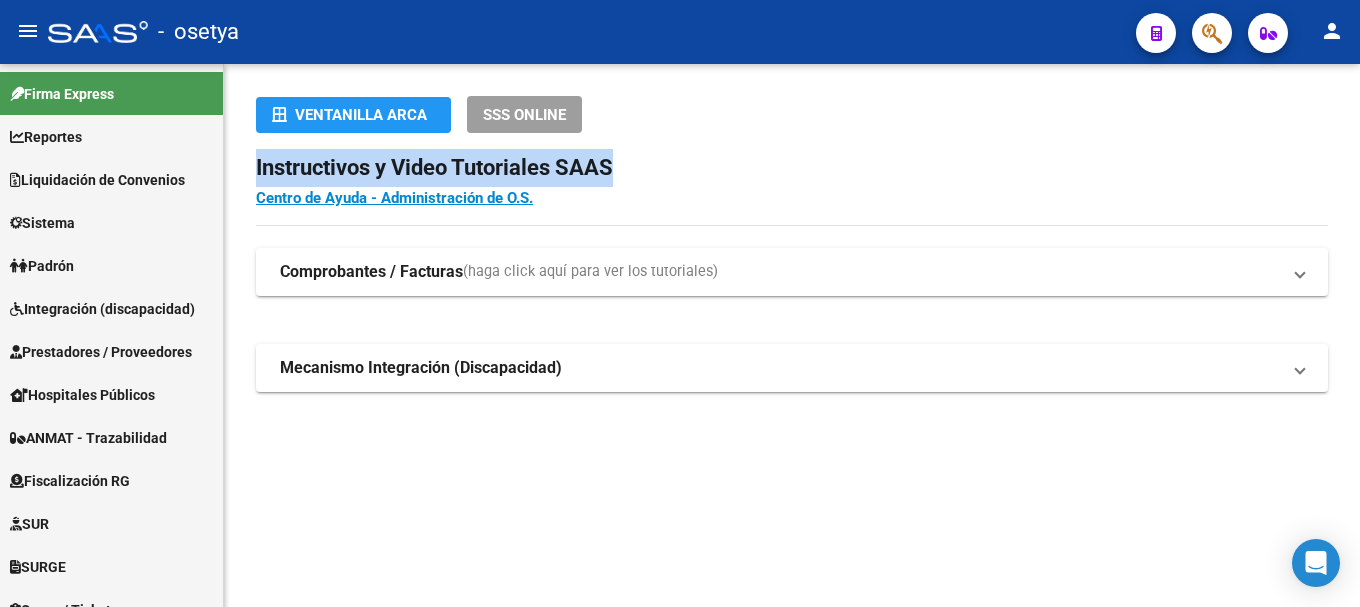 drag, startPoint x: 249, startPoint y: 169, endPoint x: 713, endPoint y: 169, distance: 464 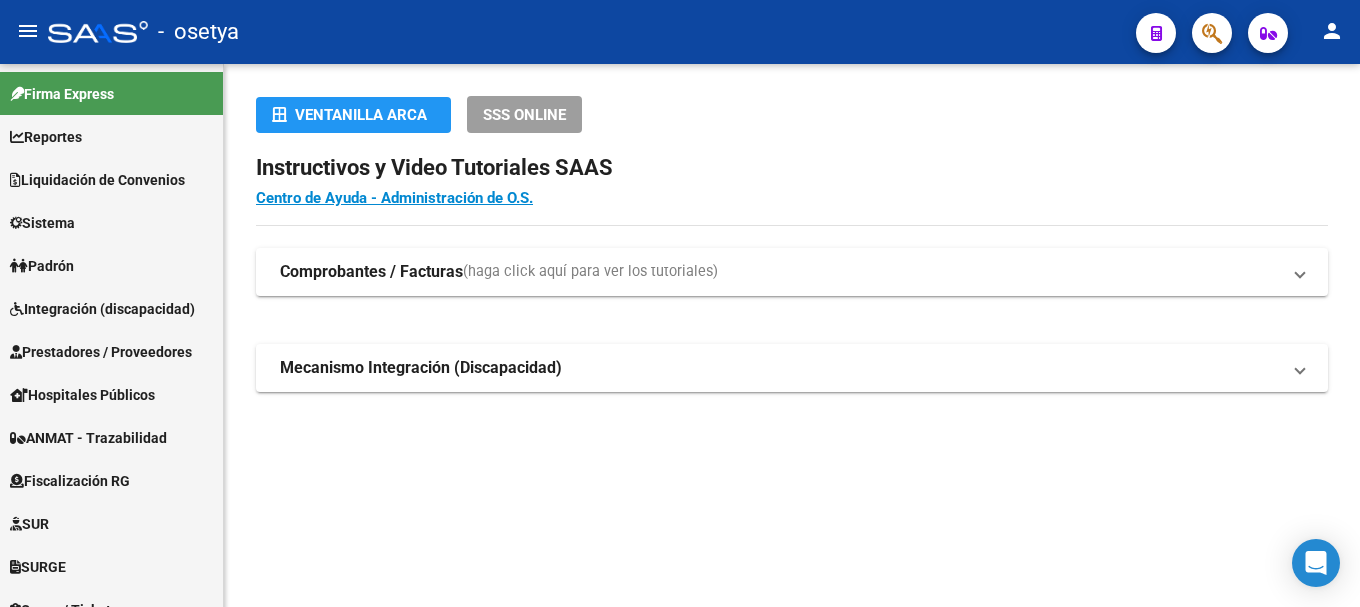 click 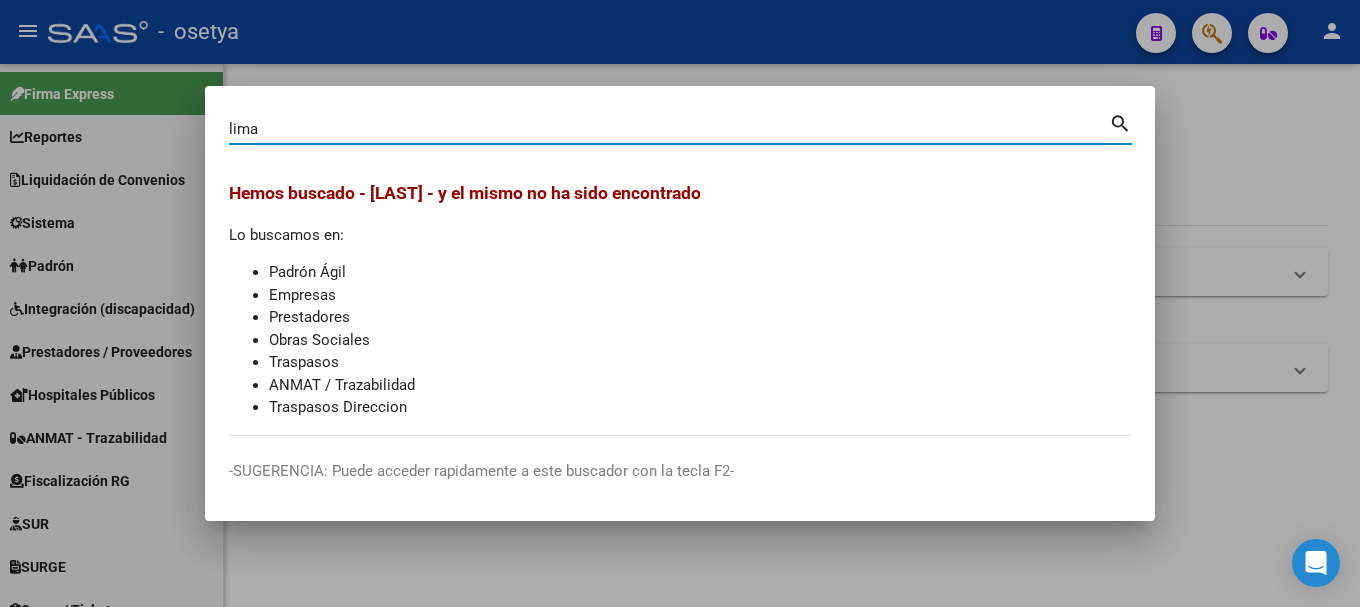 type on "lima" 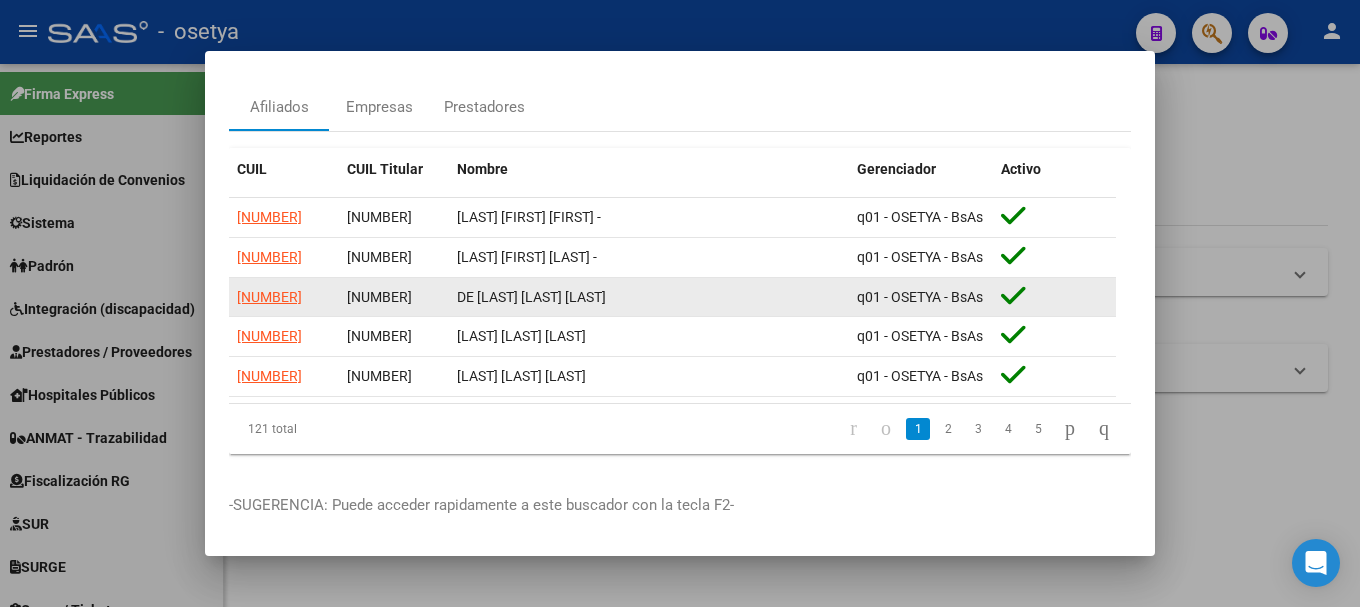 scroll, scrollTop: 127, scrollLeft: 0, axis: vertical 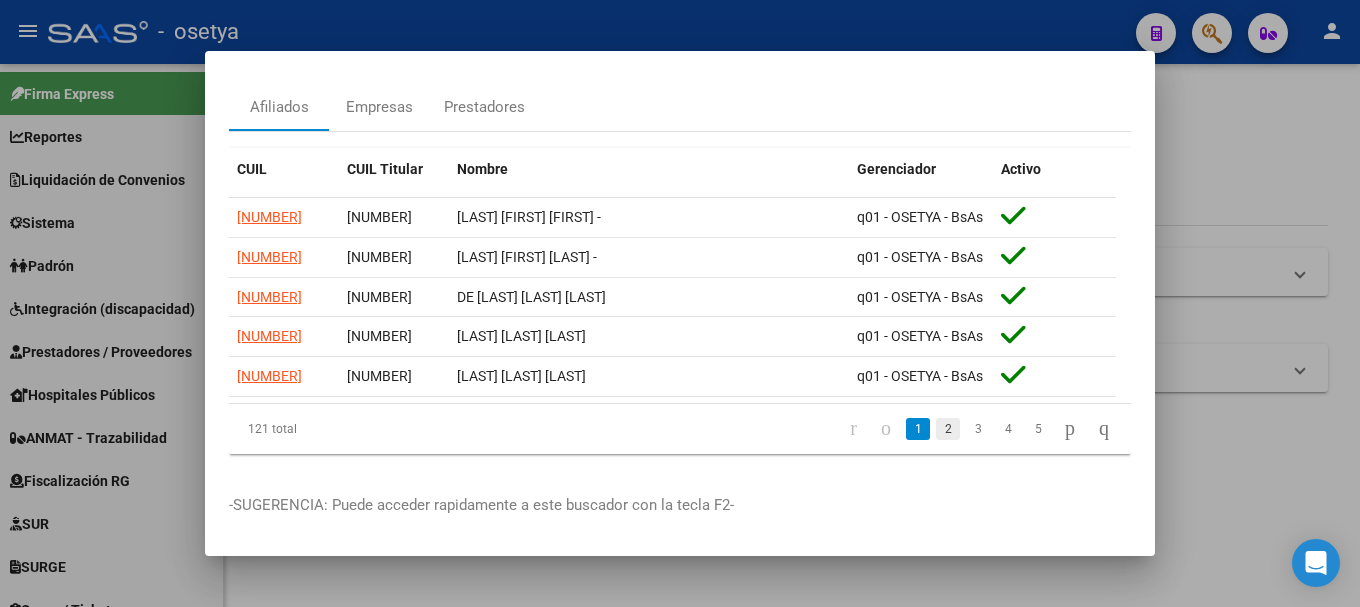click on "2" 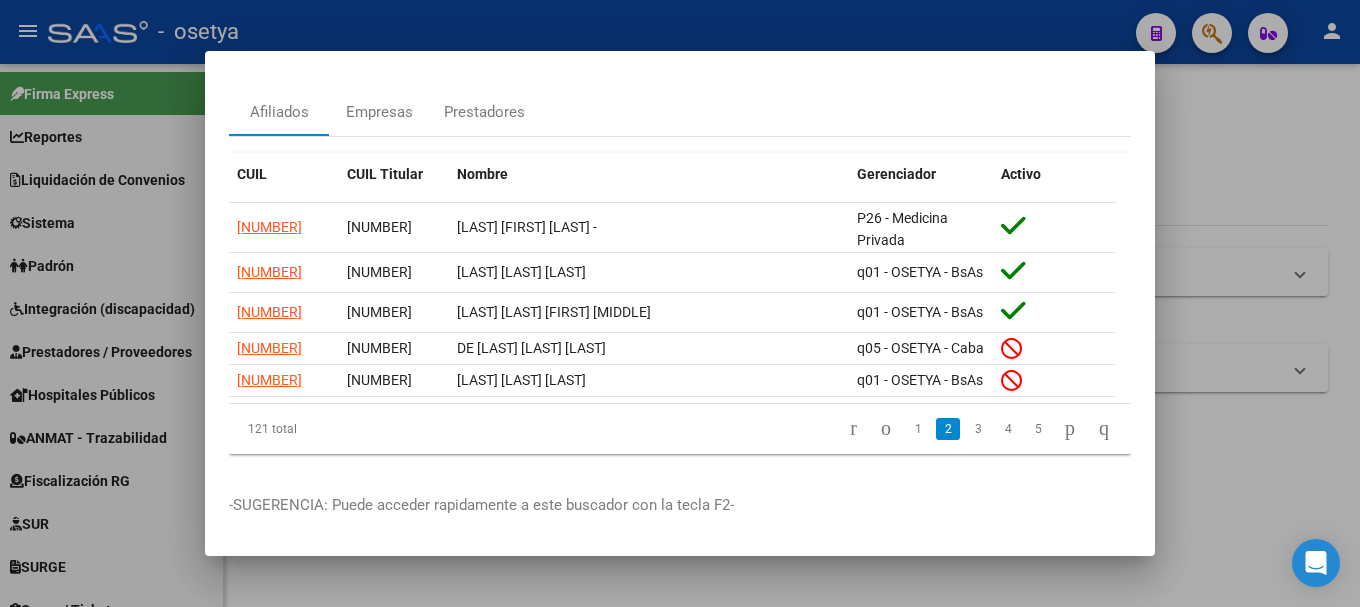 scroll, scrollTop: 127, scrollLeft: 0, axis: vertical 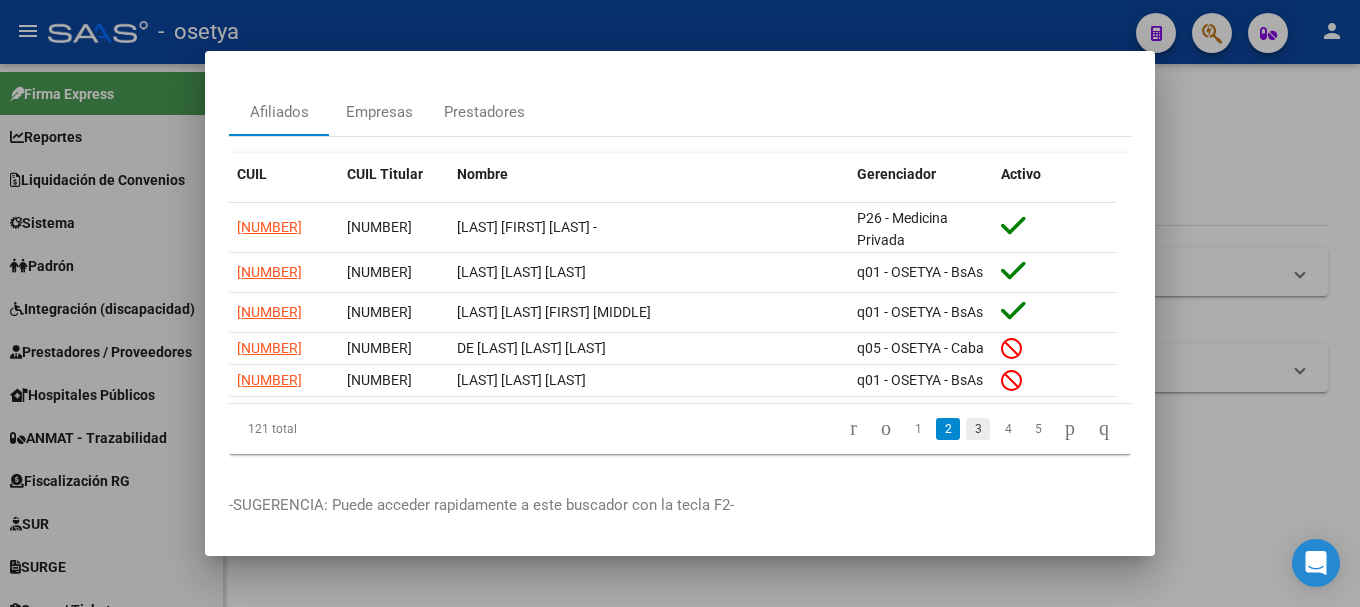 click on "3" 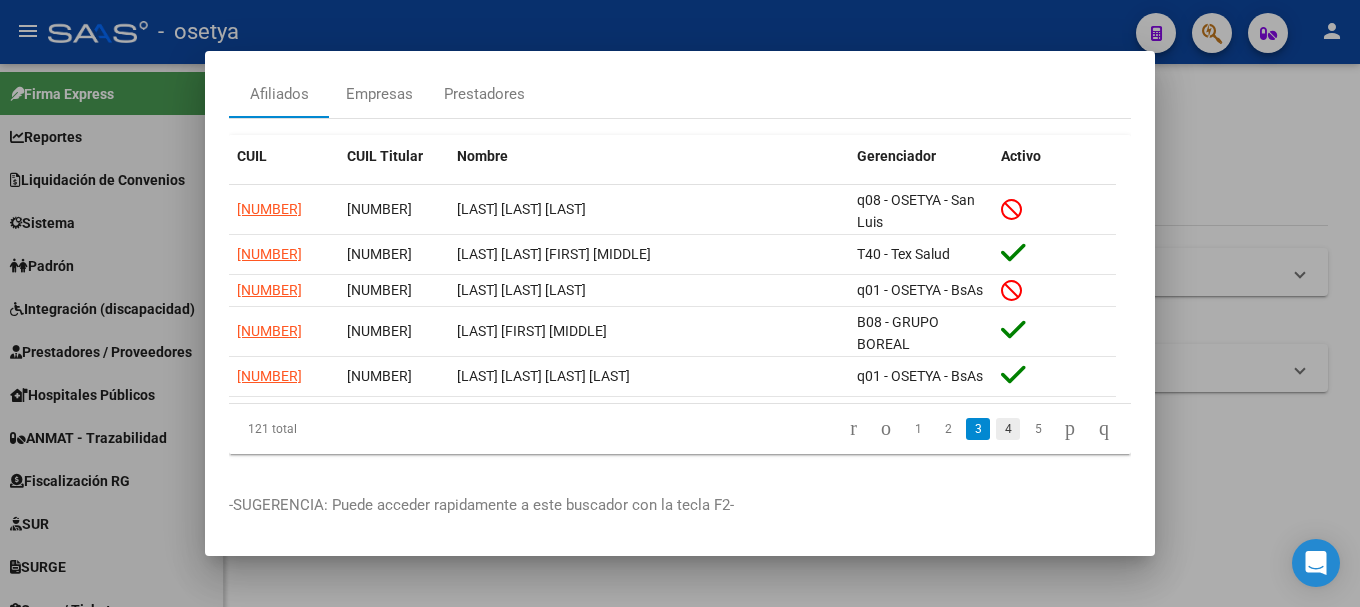 click on "4" 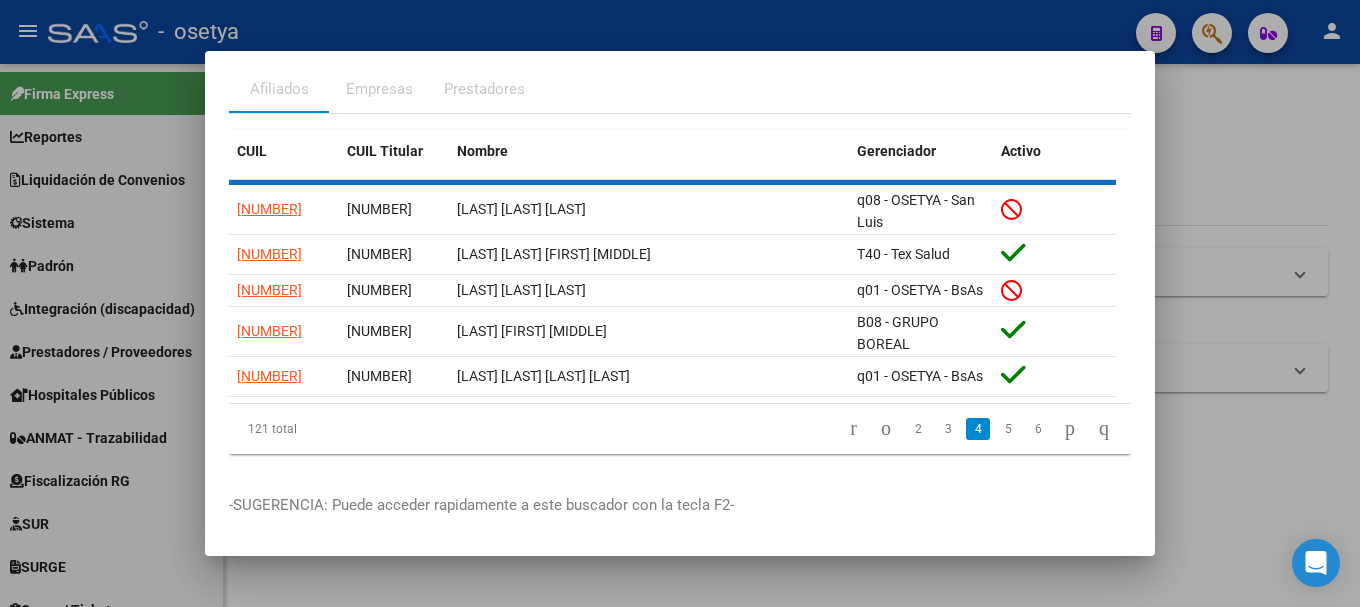 scroll, scrollTop: 118, scrollLeft: 0, axis: vertical 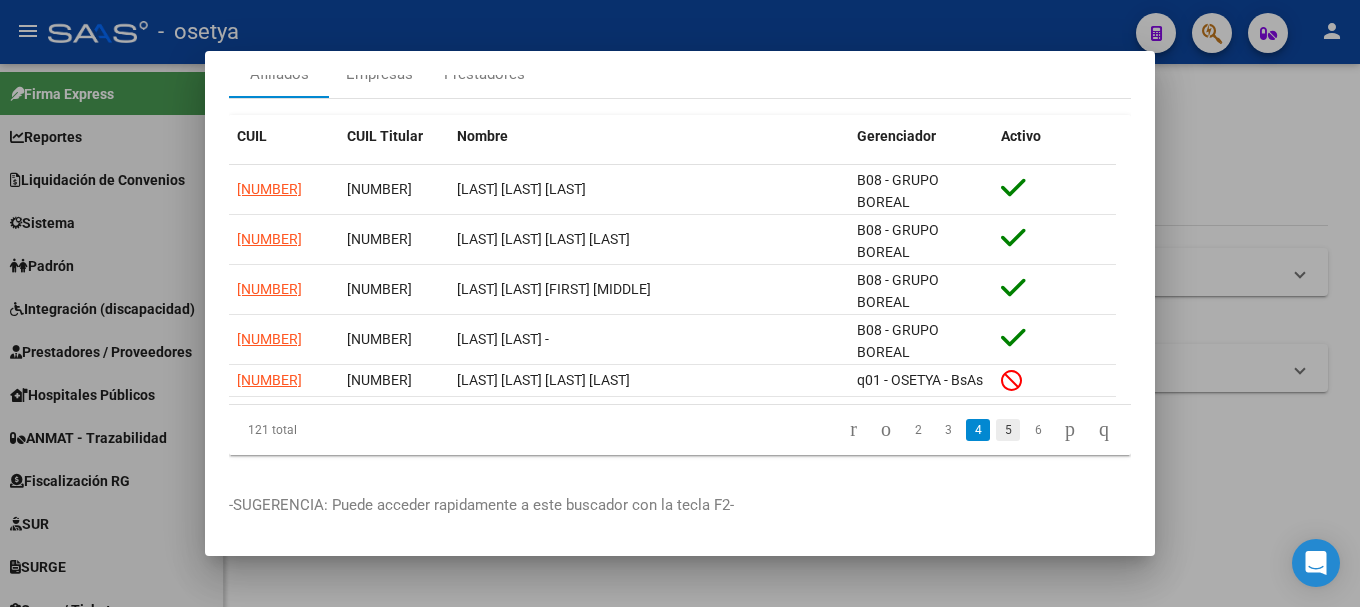 click on "5" 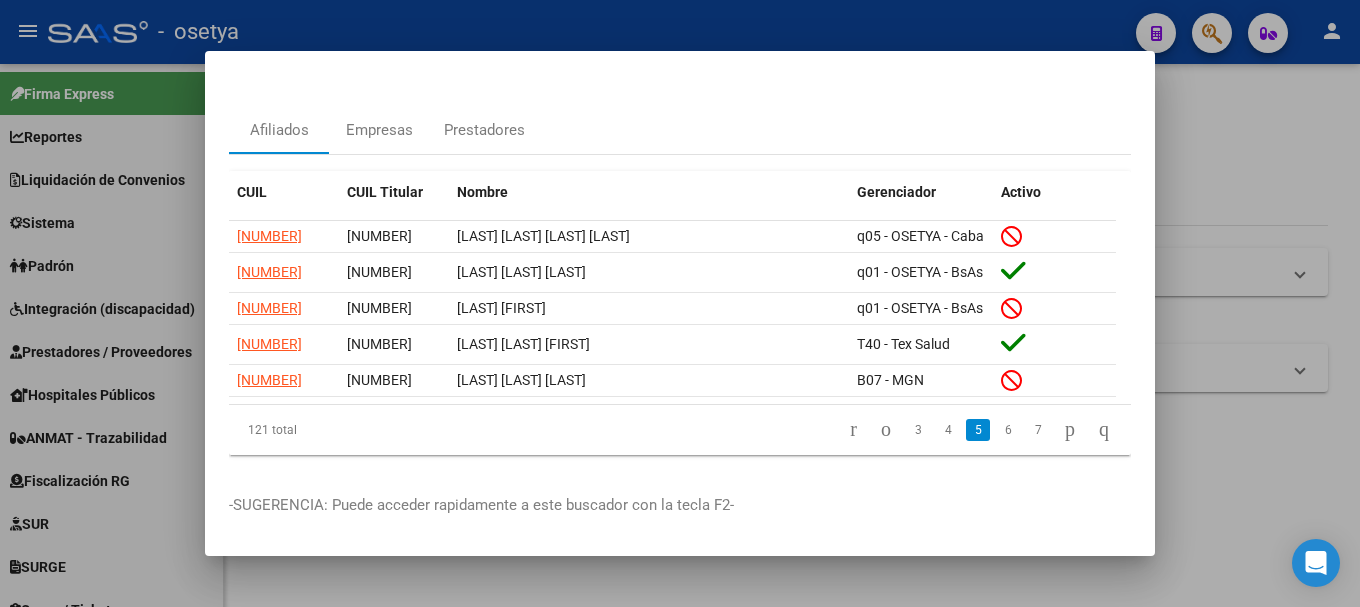 scroll, scrollTop: 101, scrollLeft: 0, axis: vertical 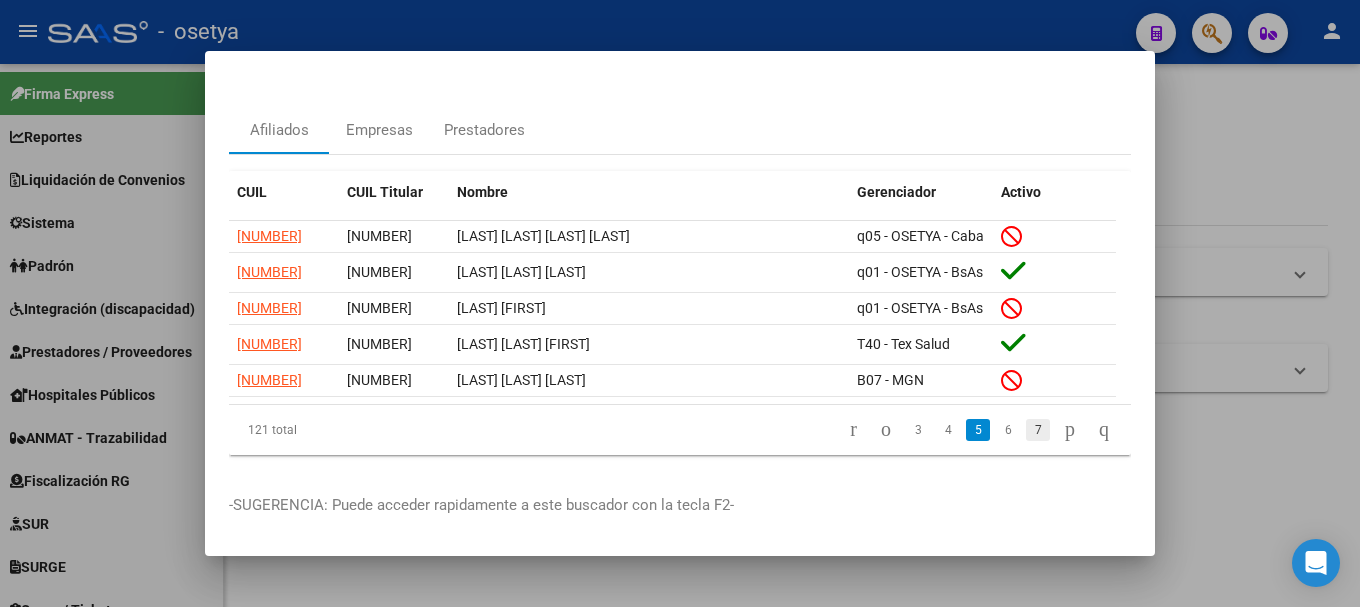 click on "7" 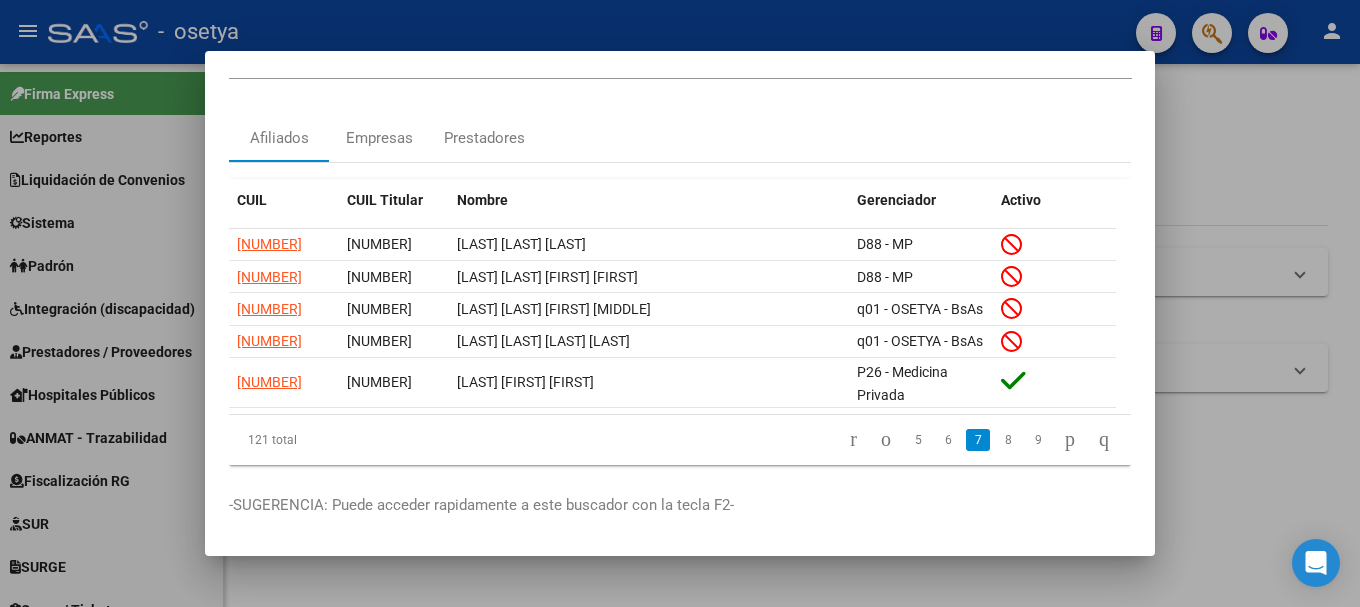 scroll, scrollTop: 0, scrollLeft: 0, axis: both 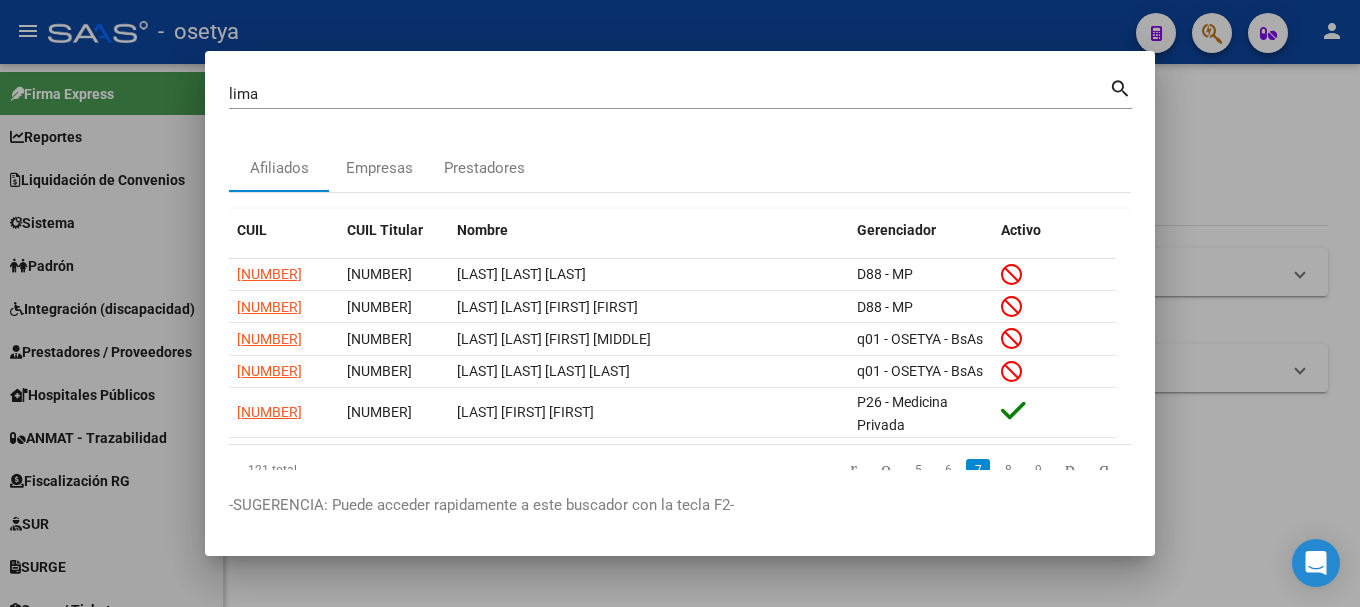 click at bounding box center (680, 303) 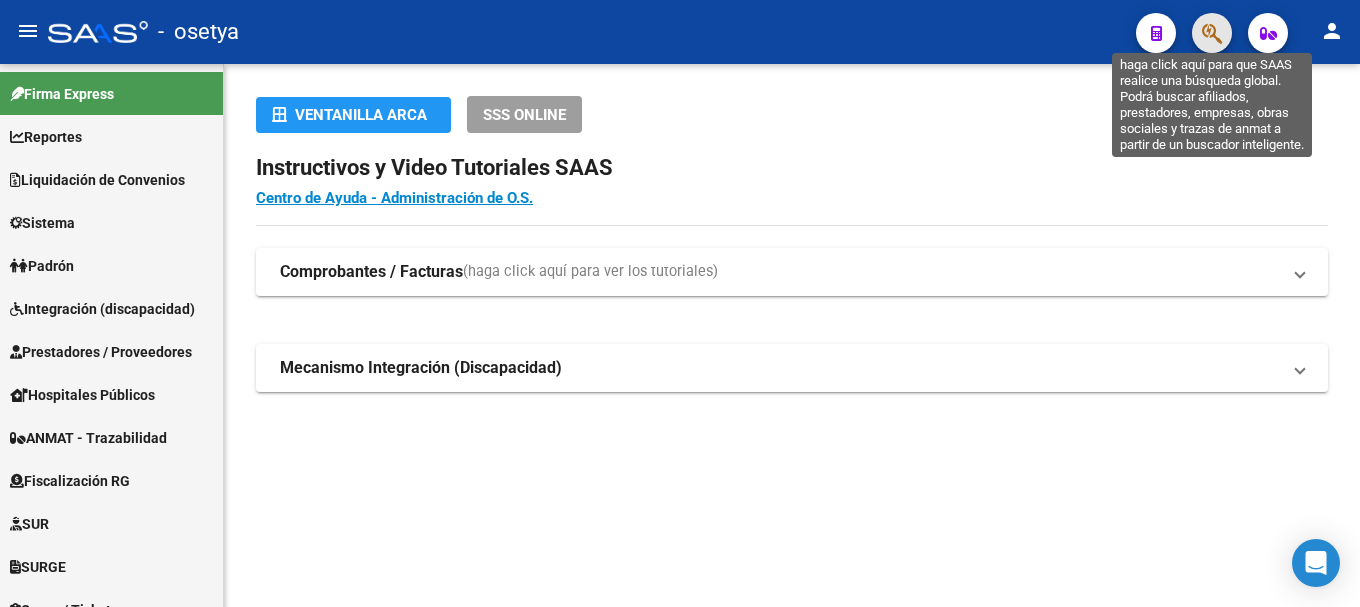 click 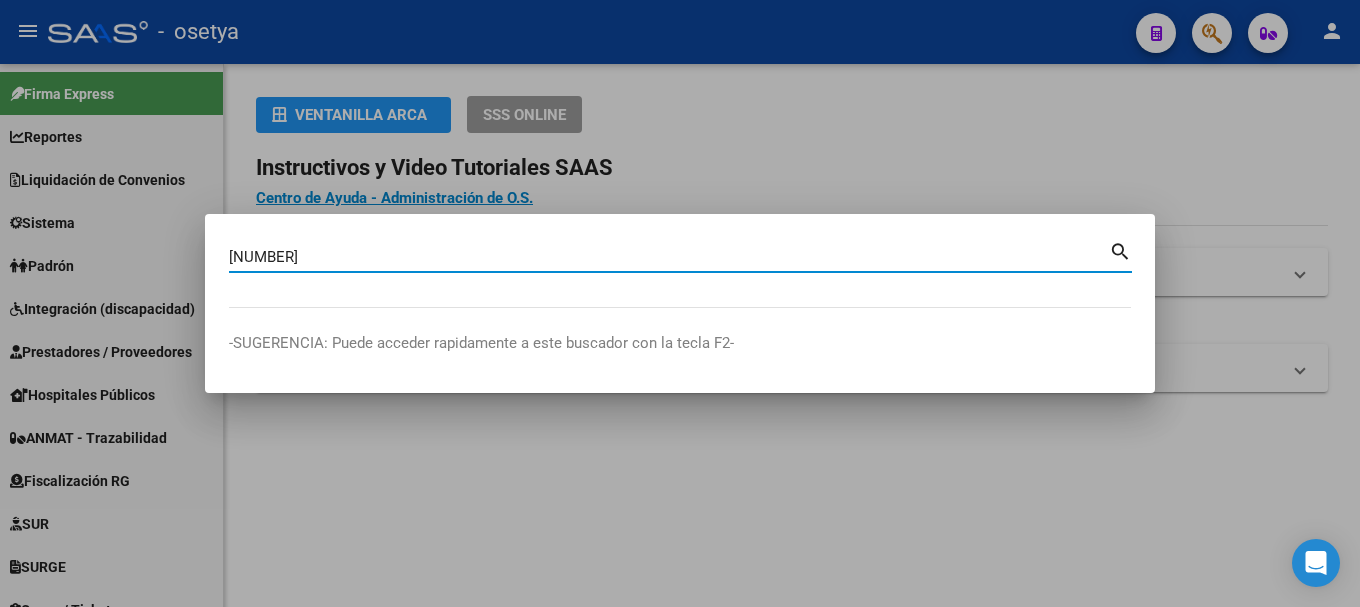 type on "[NUMBER]" 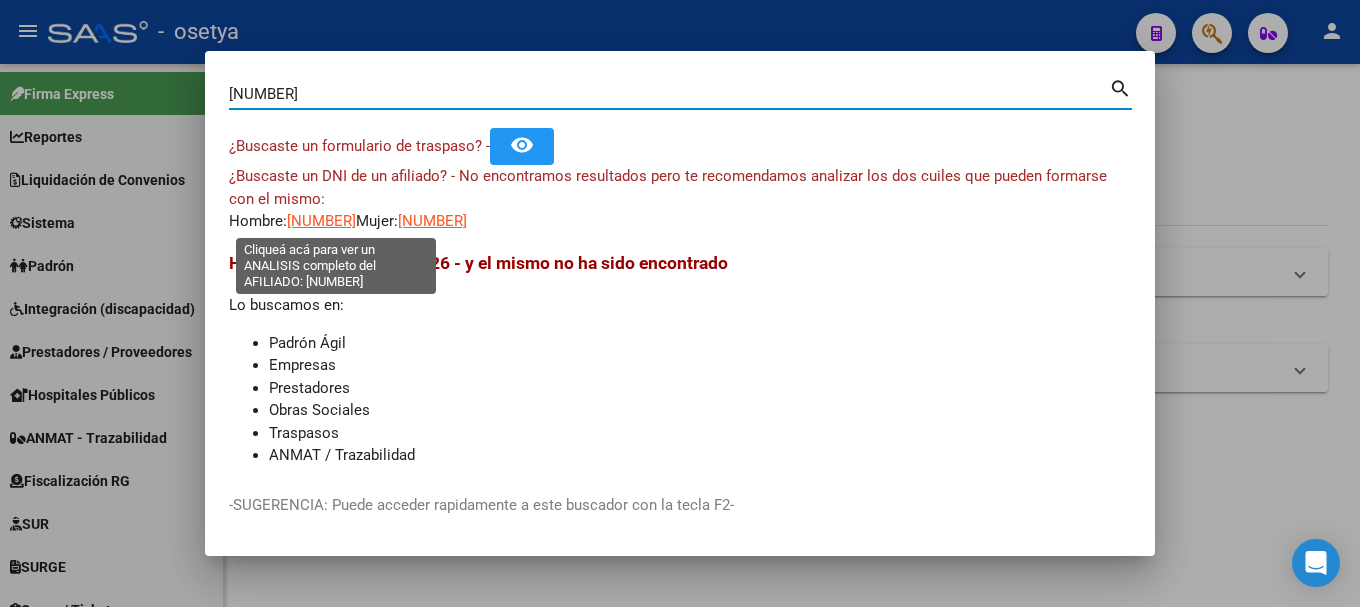 click on "[NUMBER]" at bounding box center (321, 221) 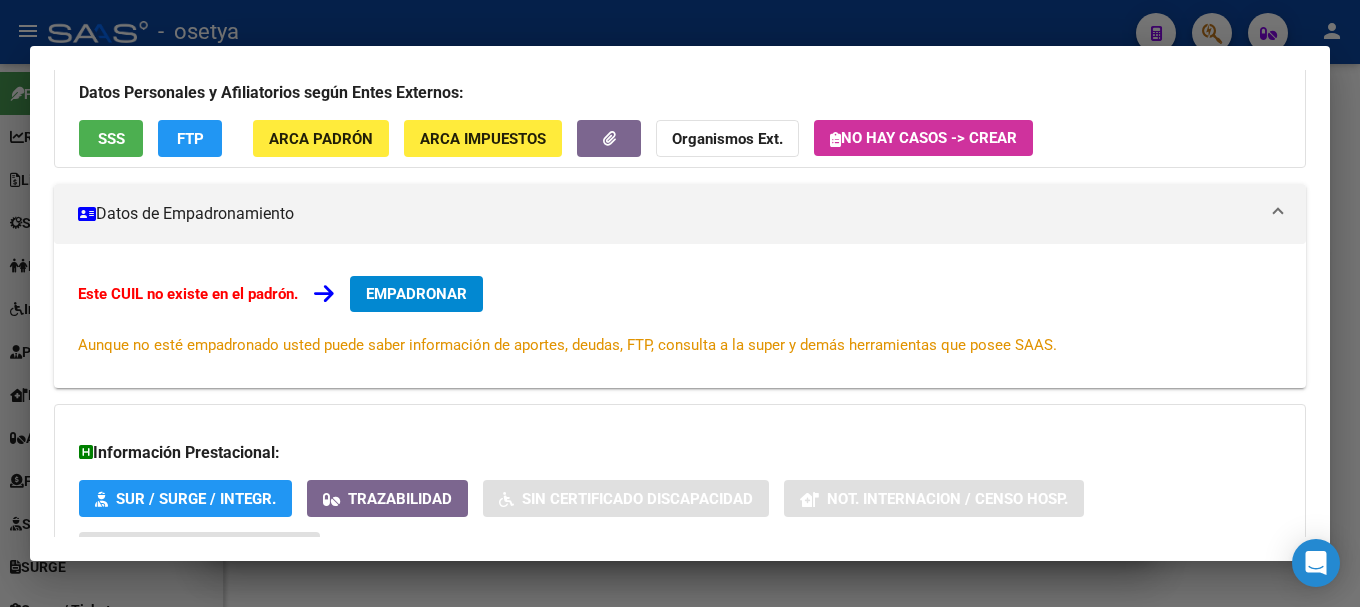 scroll, scrollTop: 328, scrollLeft: 0, axis: vertical 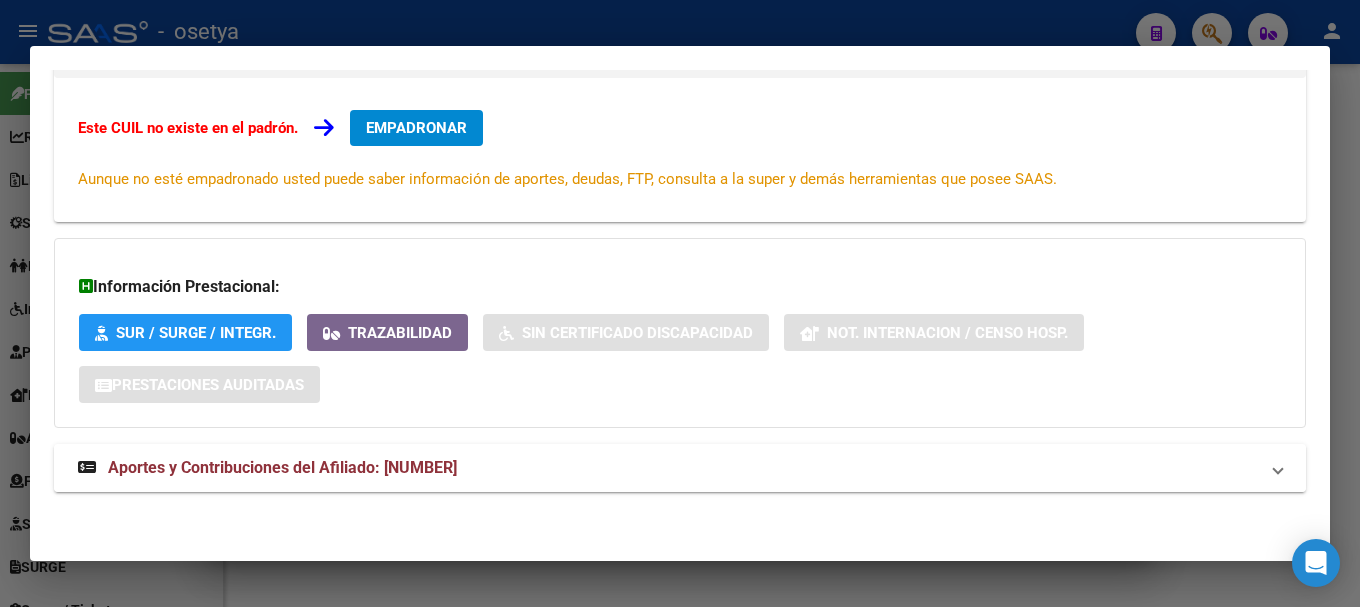 click on "Aportes y Contribuciones del Afiliado: [NUMBER]" at bounding box center (282, 467) 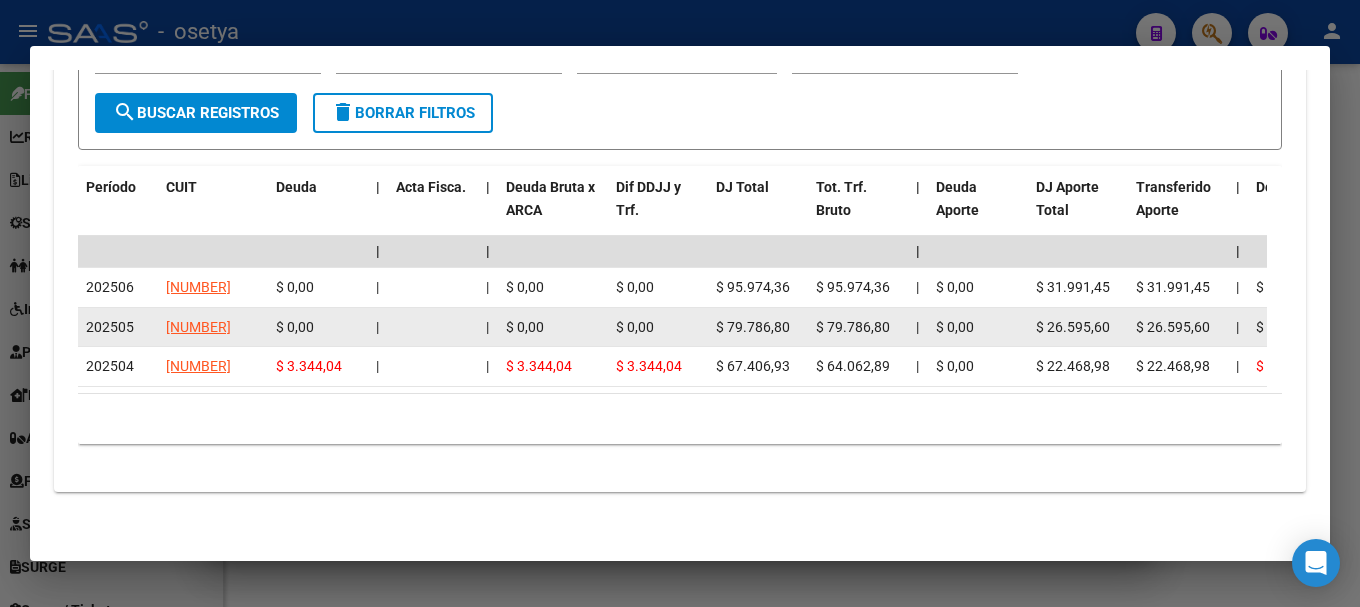 scroll, scrollTop: 1032, scrollLeft: 0, axis: vertical 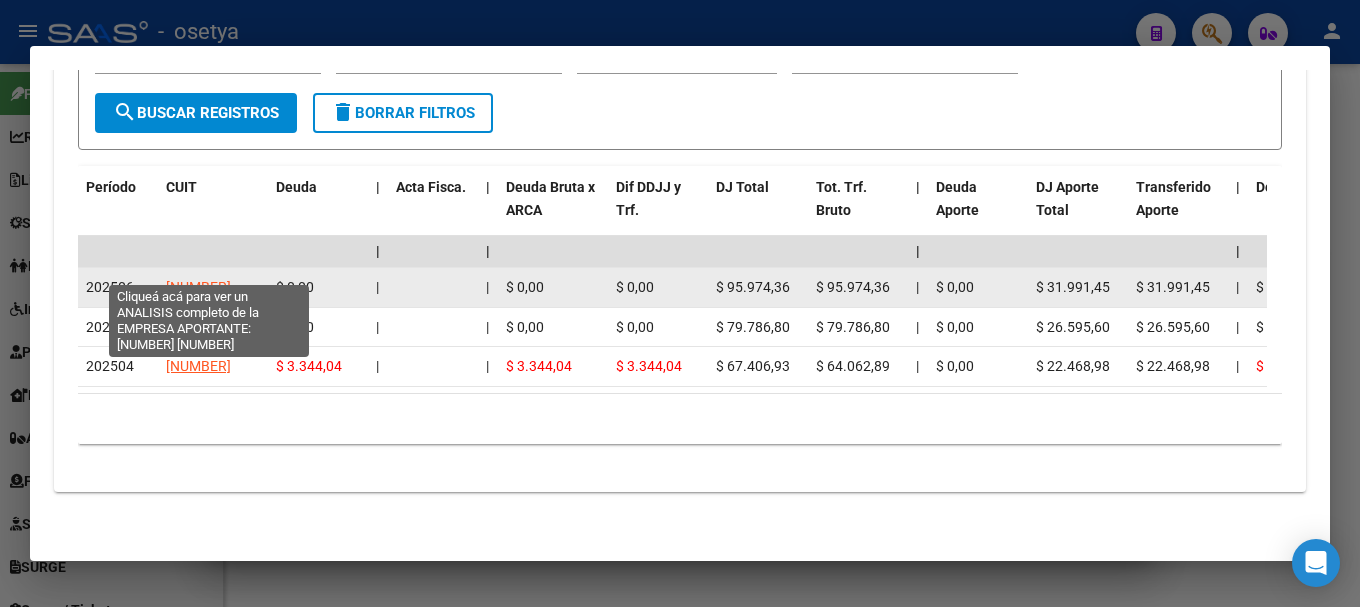 click on "[NUMBER]" 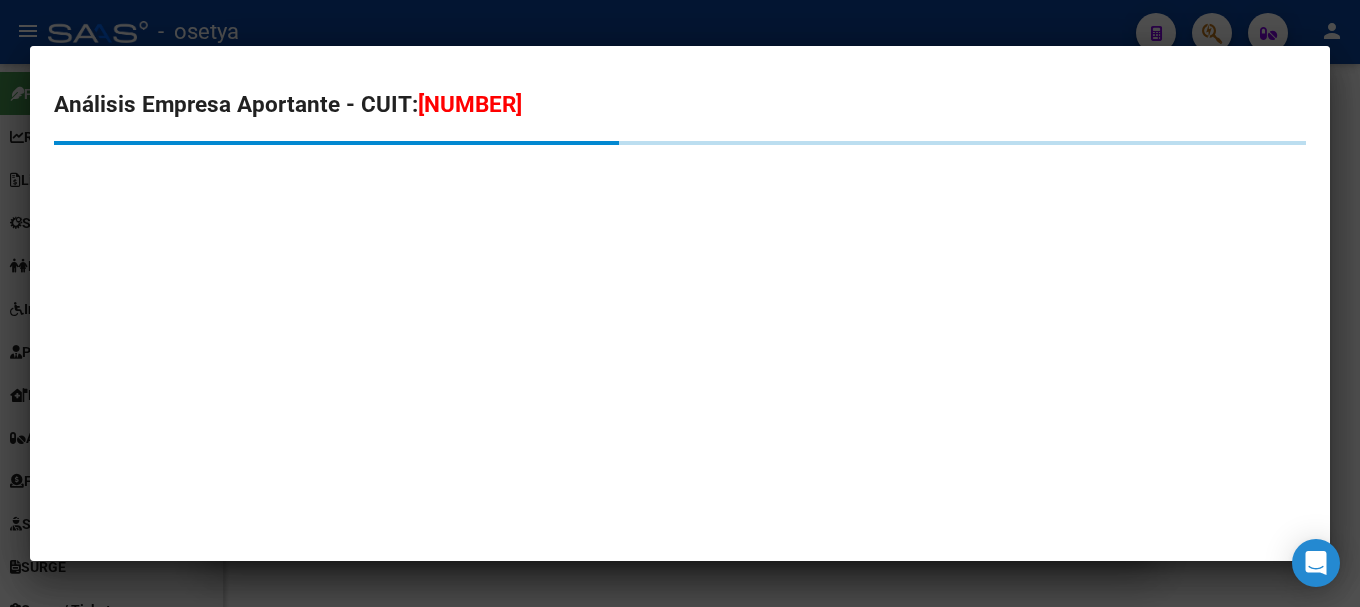 click on "[NUMBER]" at bounding box center (470, 104) 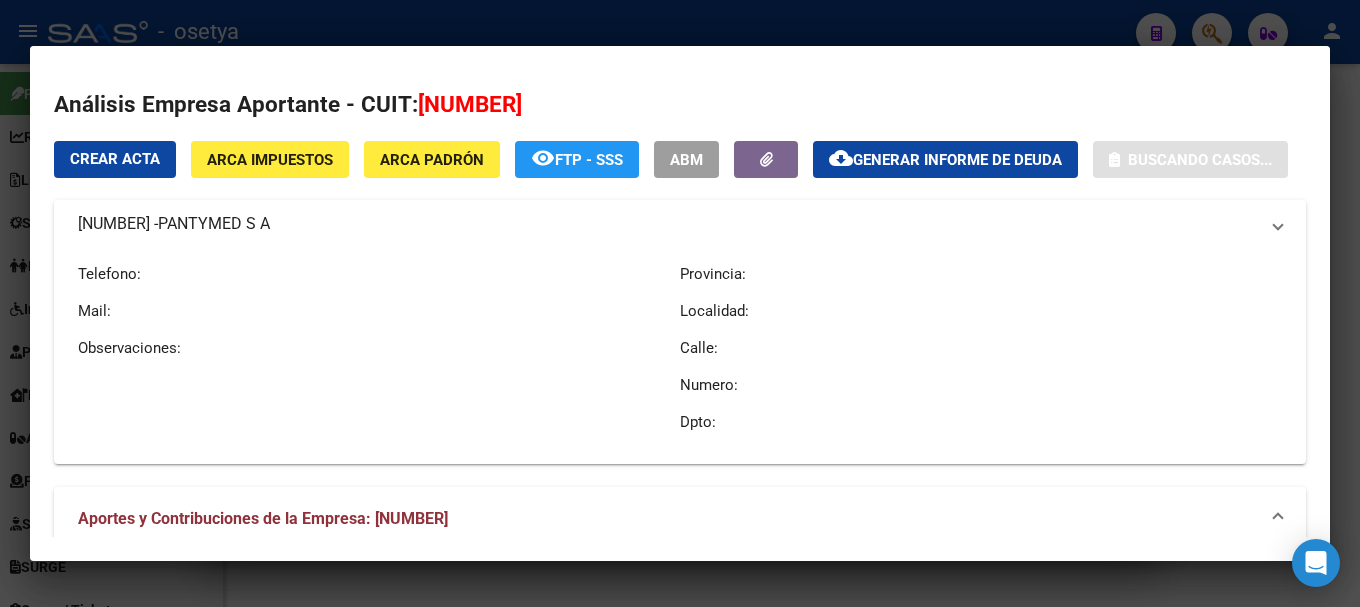 click on "[NUMBER]" at bounding box center (470, 104) 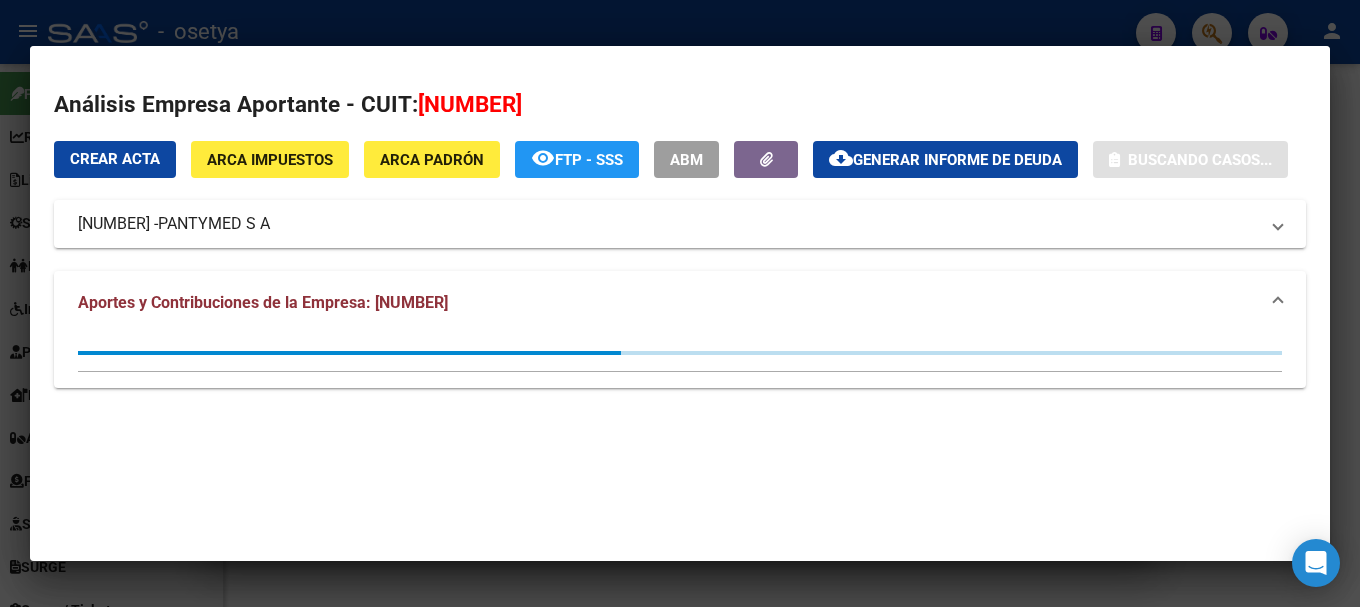 copy on "[NUMBER]" 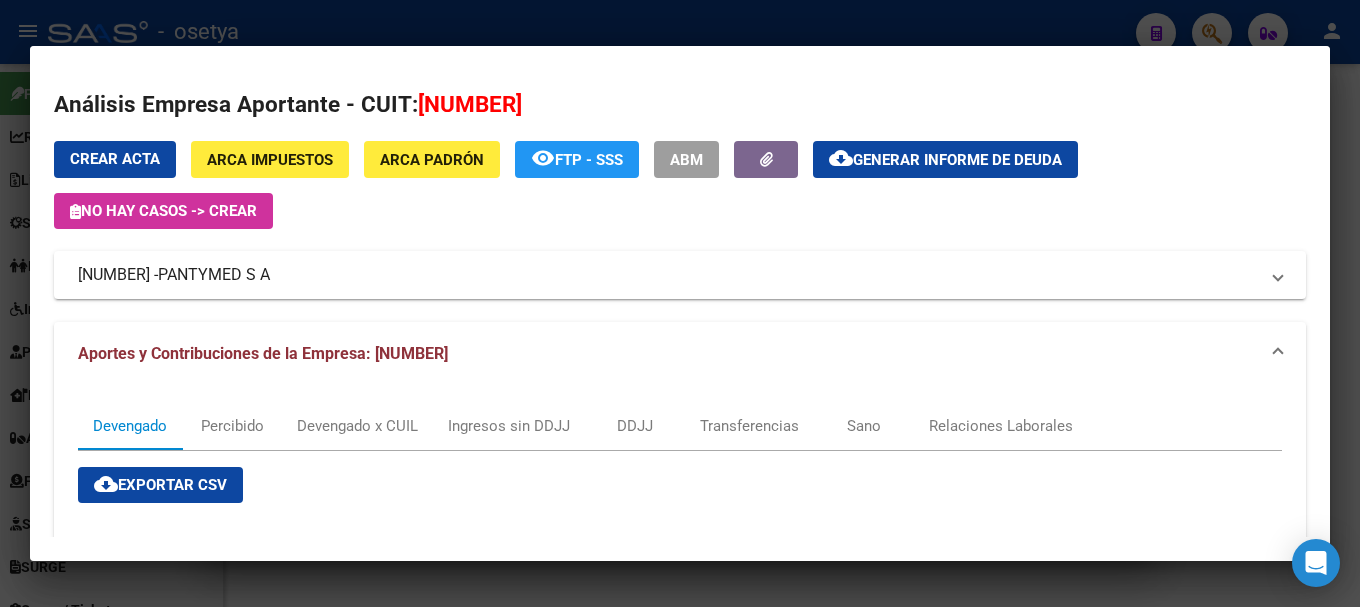 click at bounding box center (680, 303) 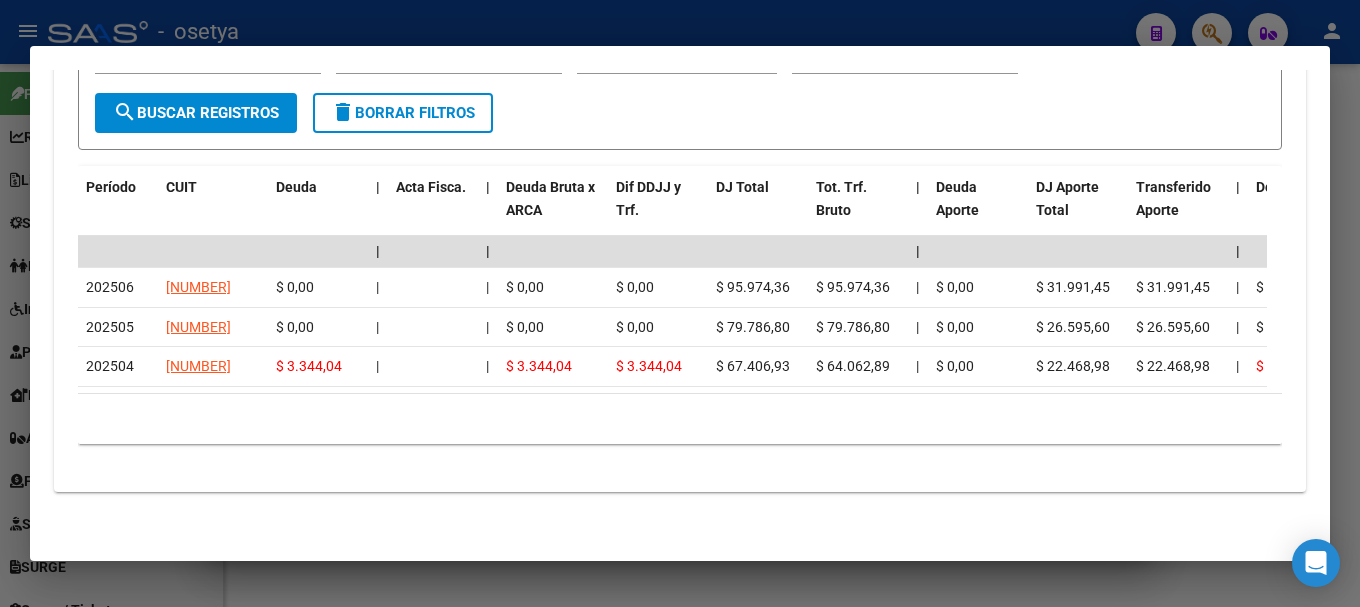 click at bounding box center (680, 303) 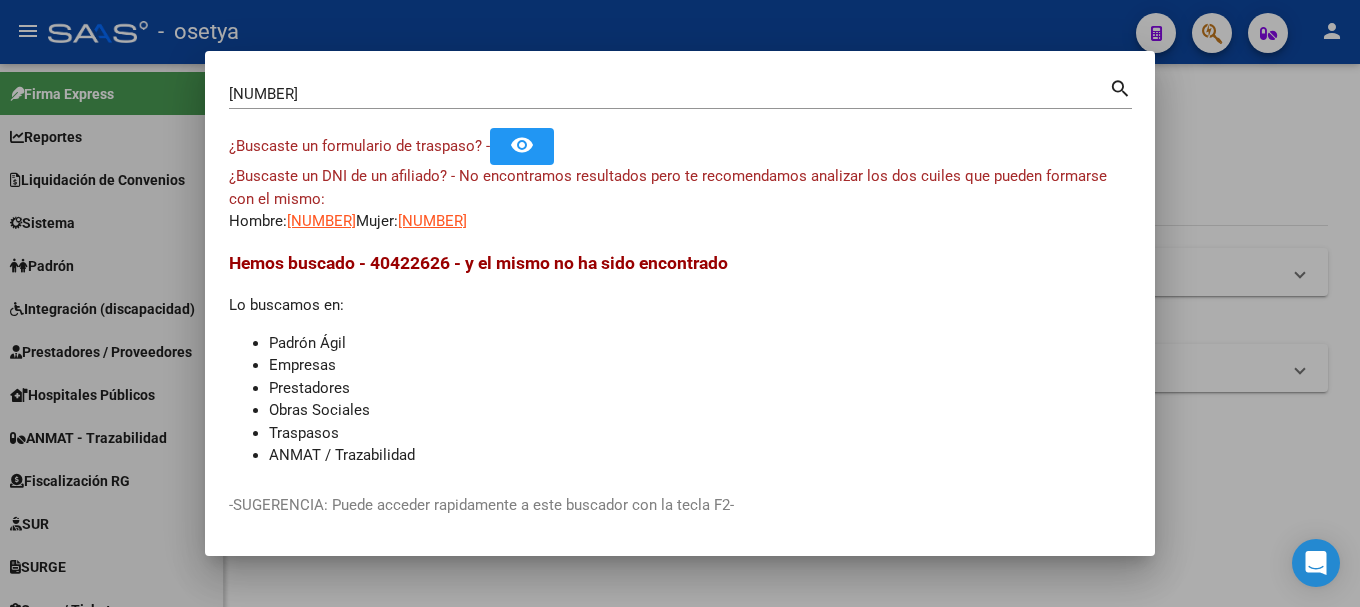 click on "[NUMBER]" at bounding box center (669, 94) 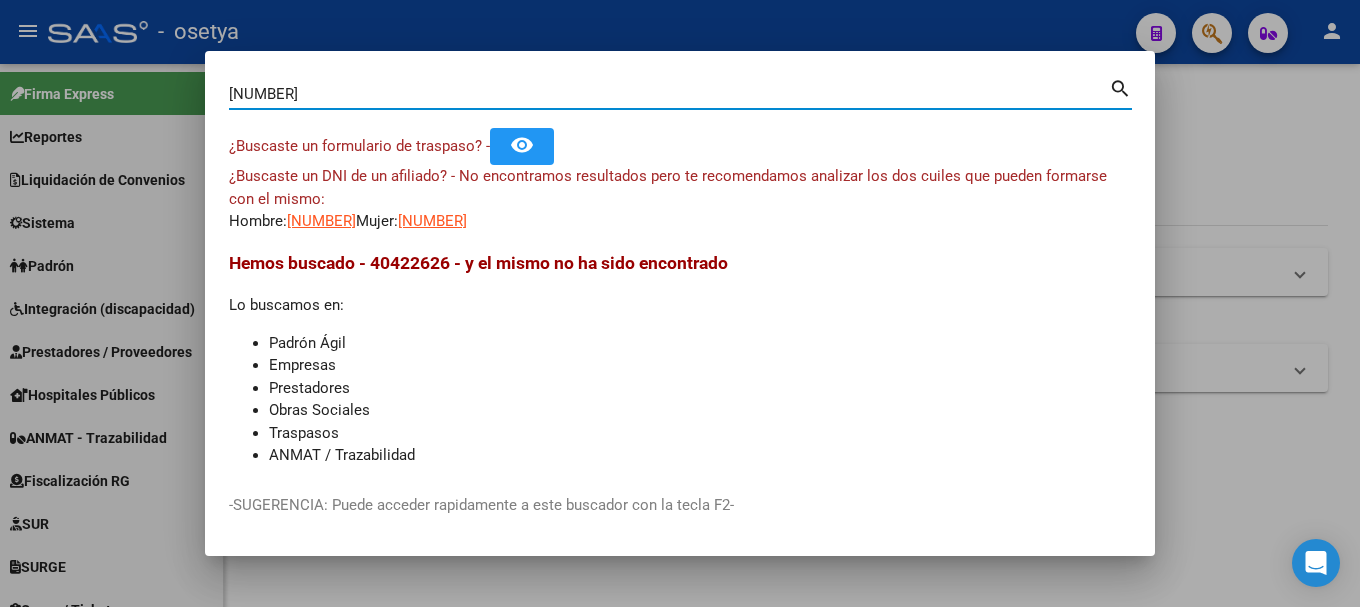 click on "[NUMBER]" at bounding box center (669, 94) 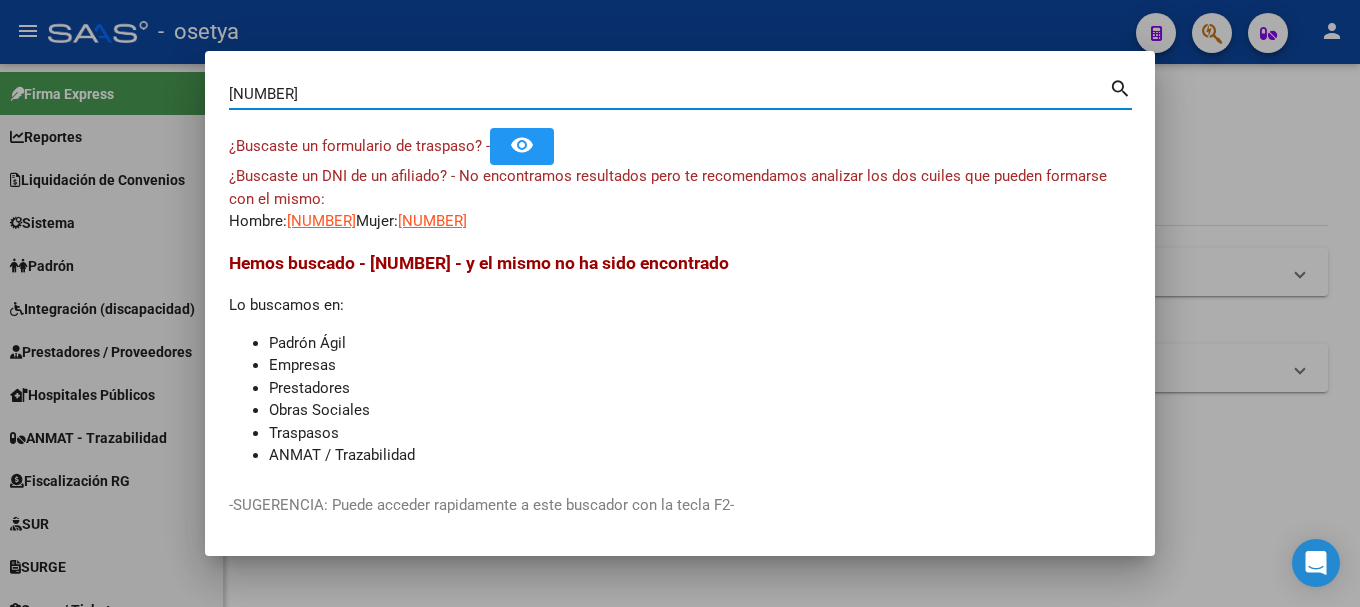 type on "[NUMBER]" 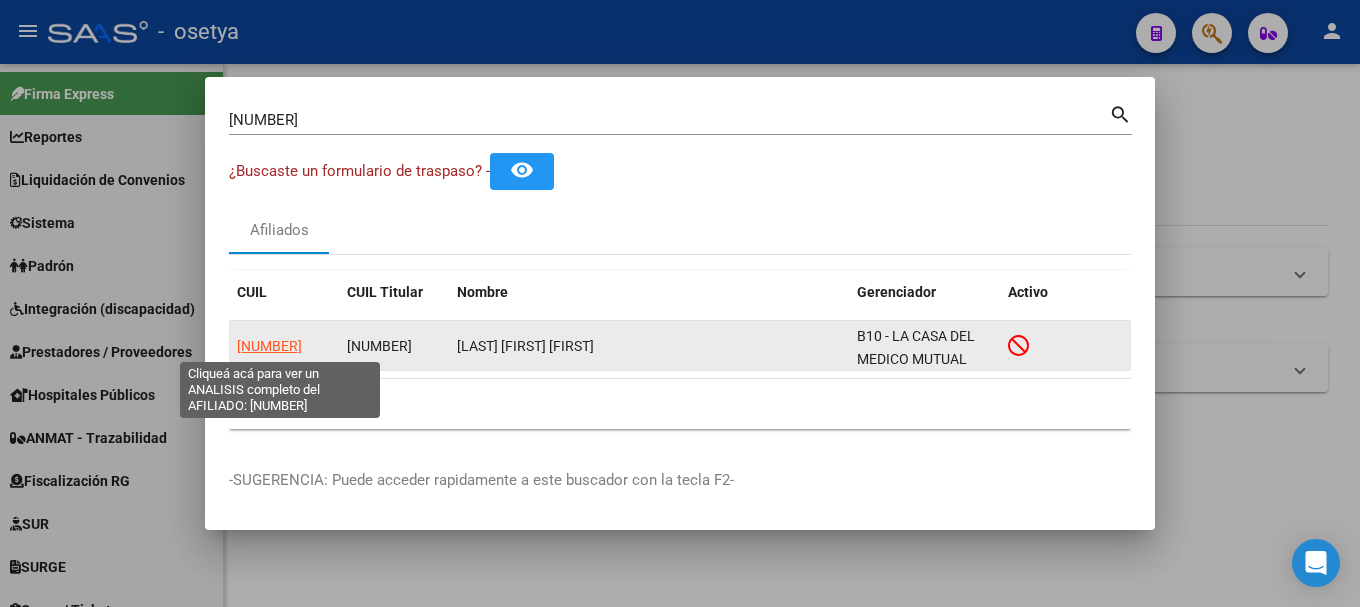 click on "[NUMBER]" 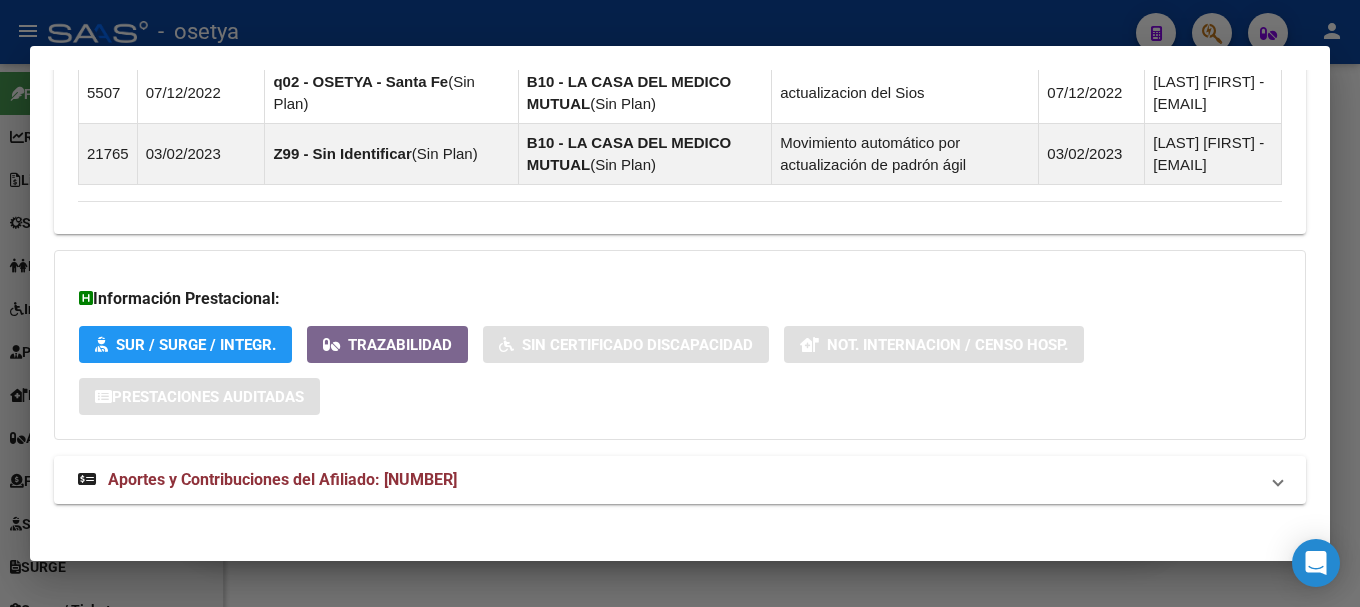 scroll, scrollTop: 1438, scrollLeft: 0, axis: vertical 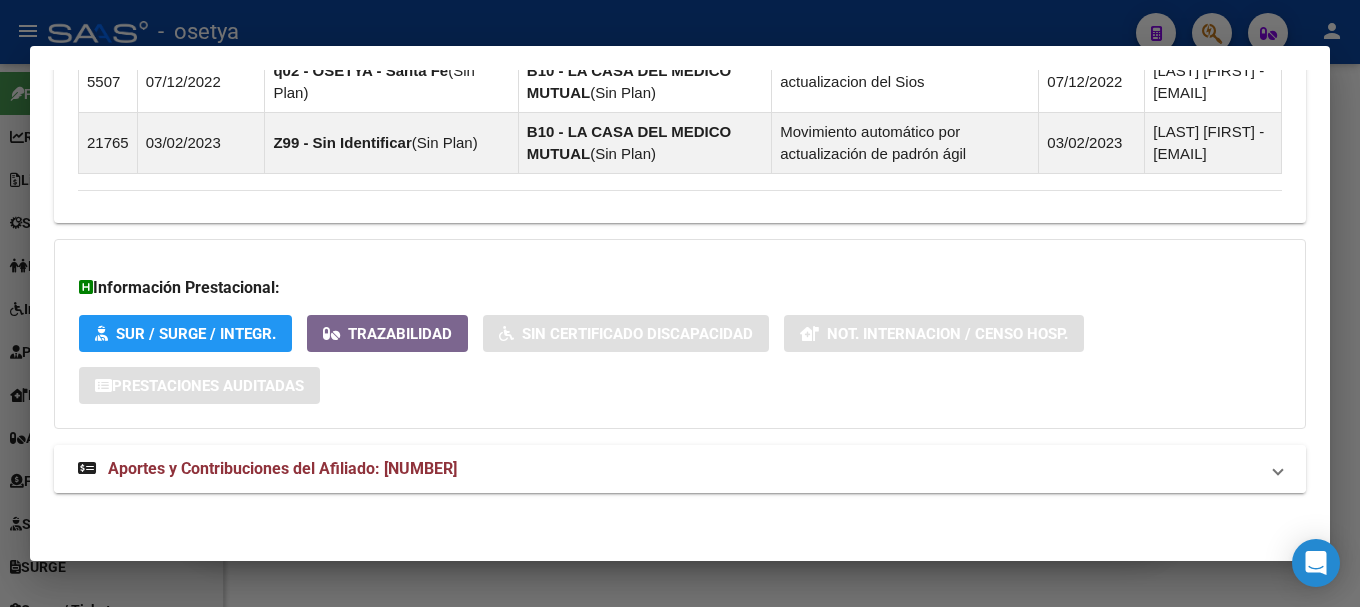 click on "Aportes y Contribuciones del Afiliado: [NUMBER]" at bounding box center (282, 468) 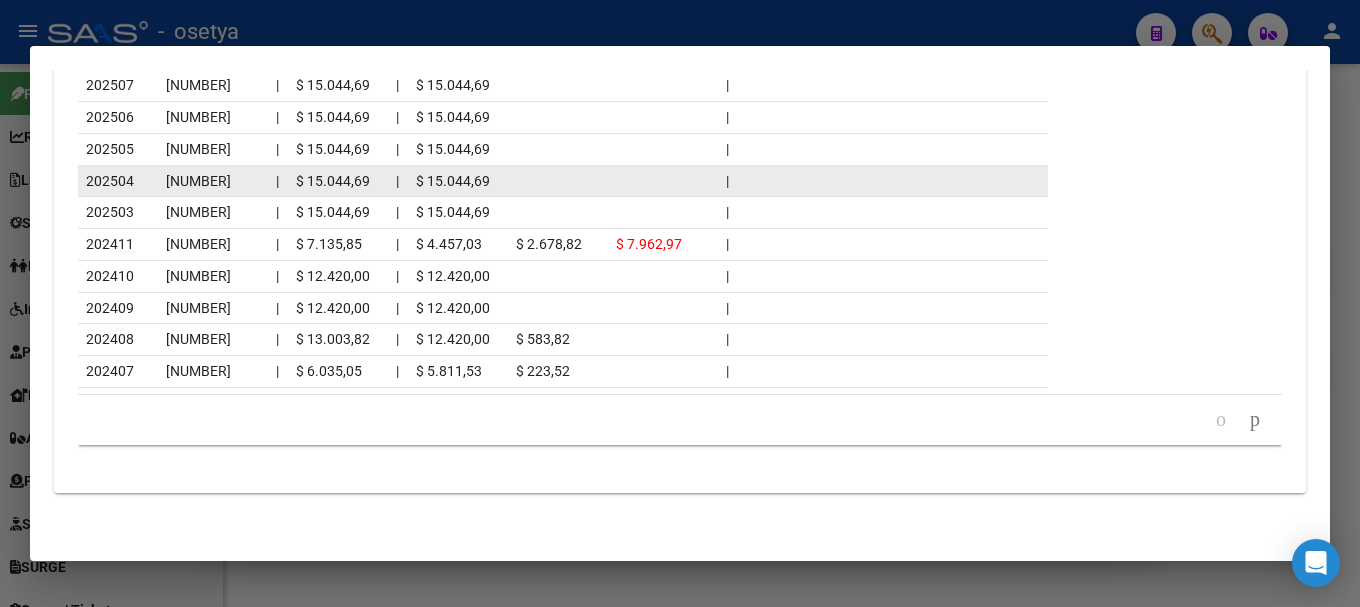 scroll, scrollTop: 2236, scrollLeft: 0, axis: vertical 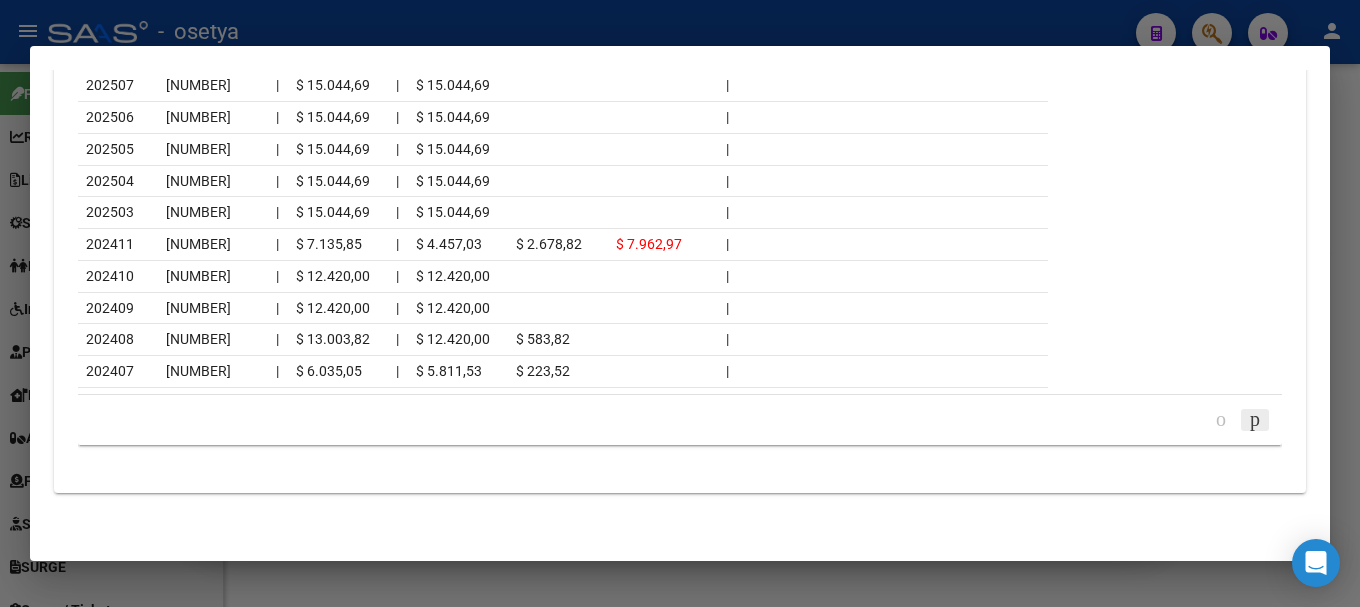 click 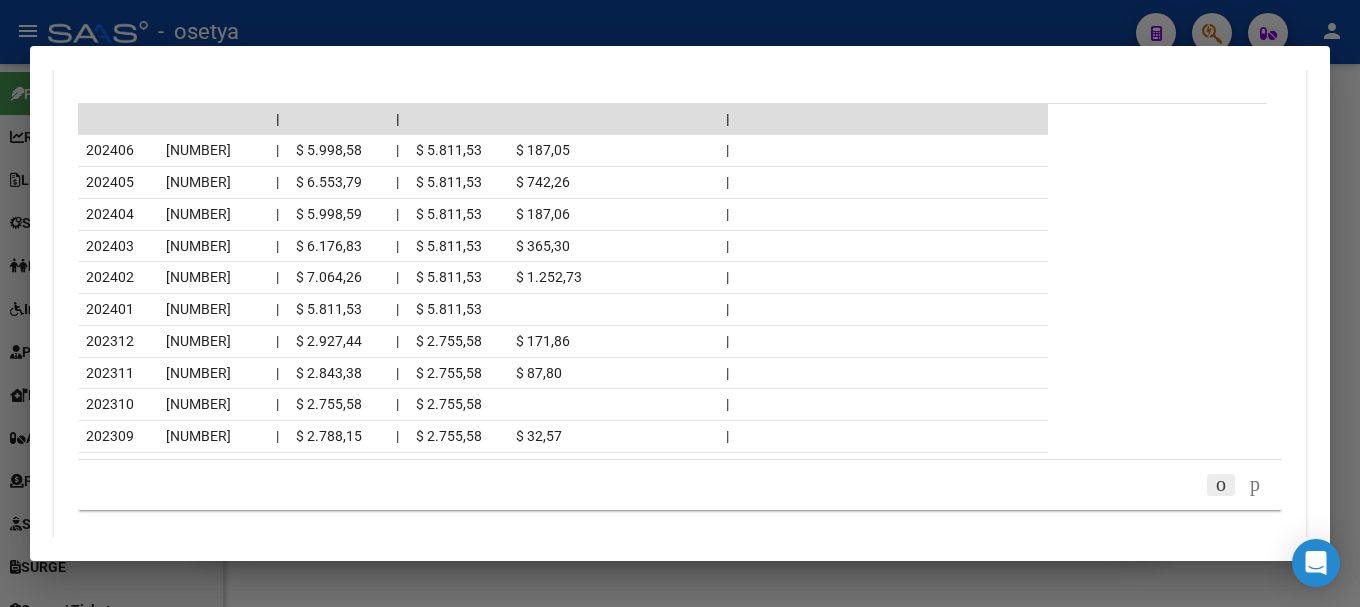 scroll, scrollTop: 2236, scrollLeft: 0, axis: vertical 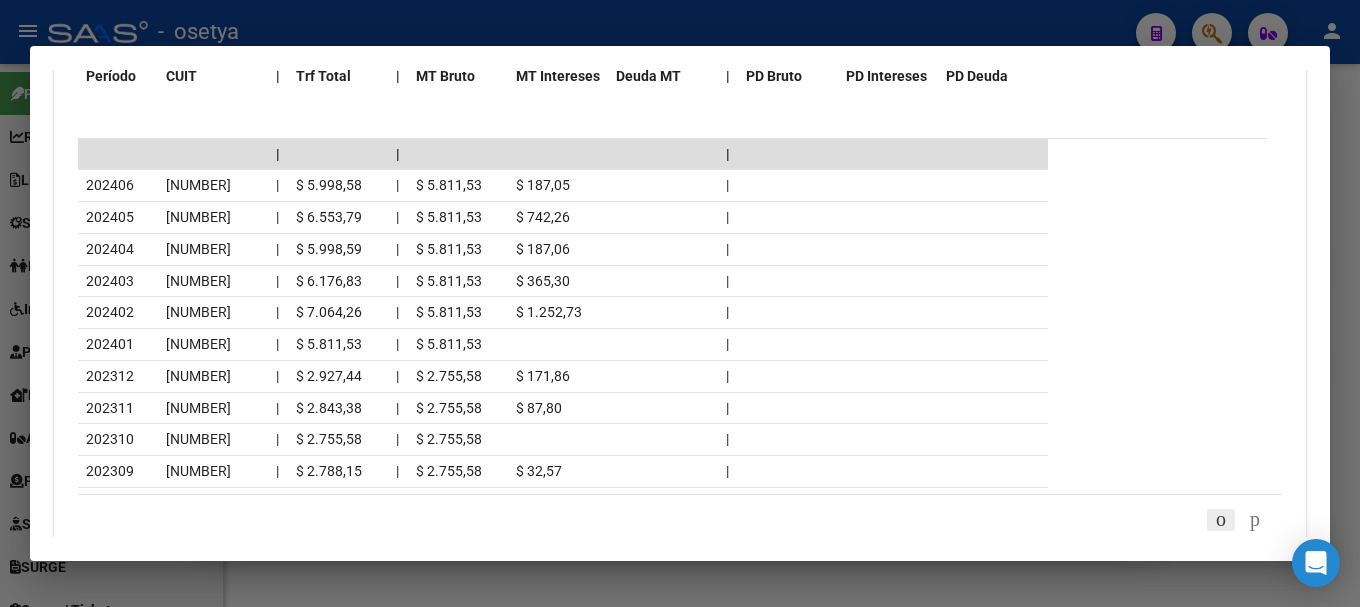 click 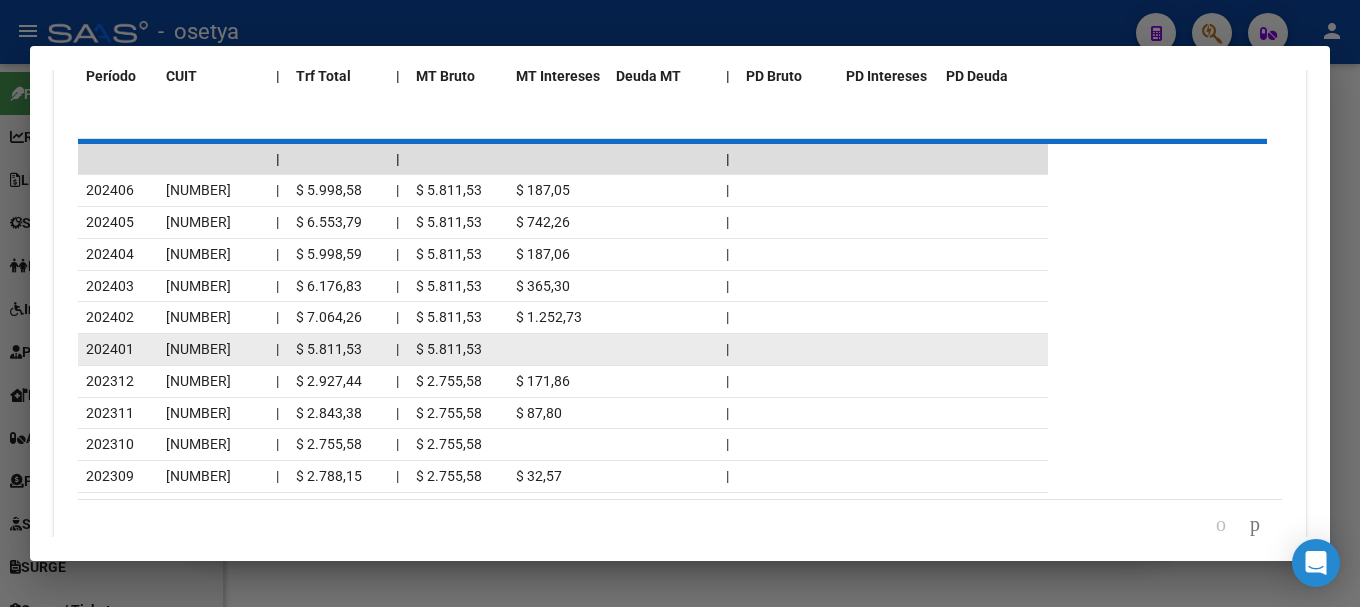 scroll, scrollTop: 2236, scrollLeft: 0, axis: vertical 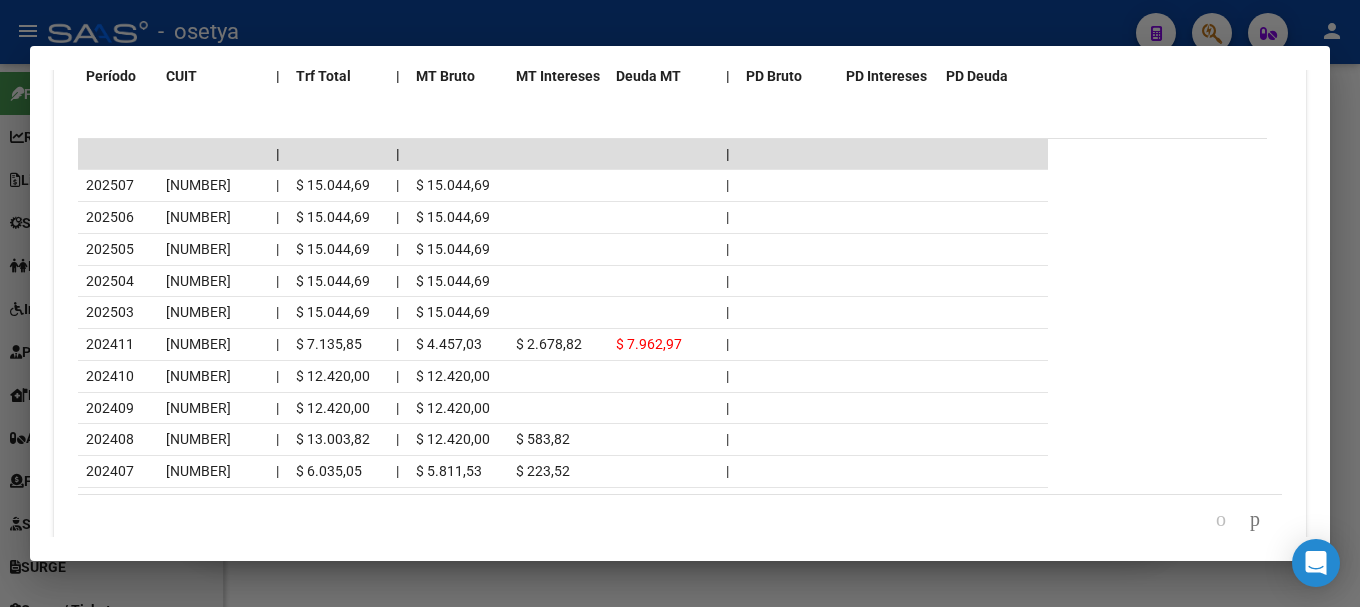 click at bounding box center (680, 303) 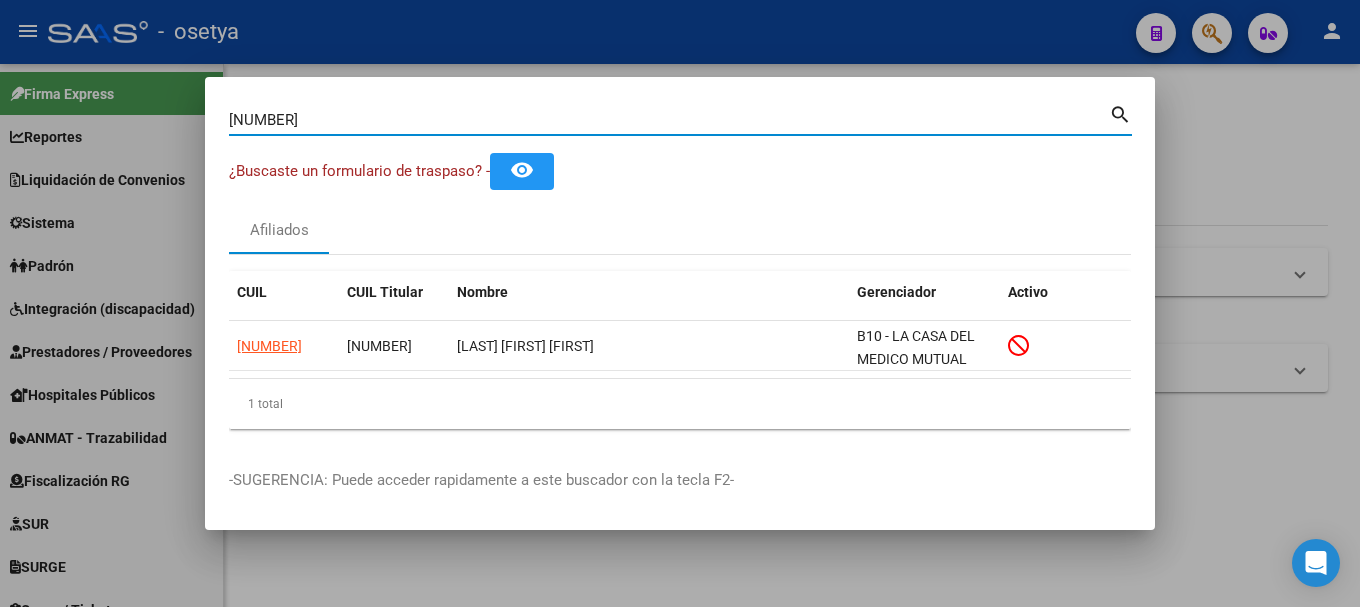 click on "[NUMBER]" at bounding box center [669, 120] 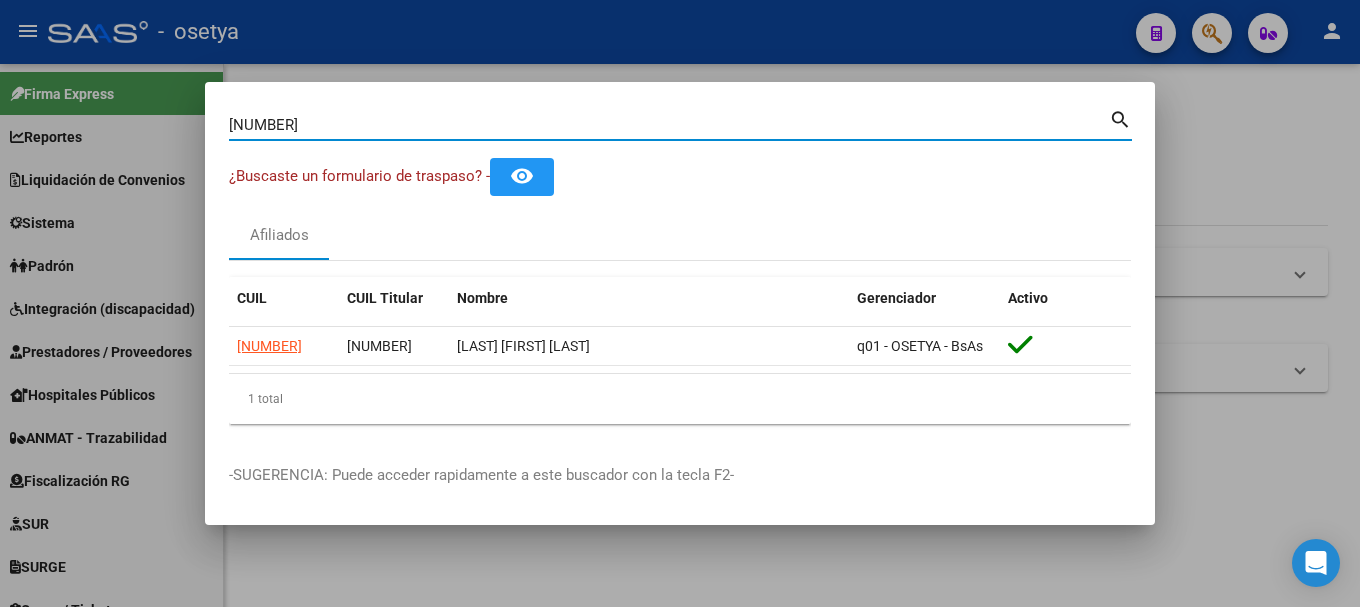 click on "[NUMBER]" at bounding box center (669, 125) 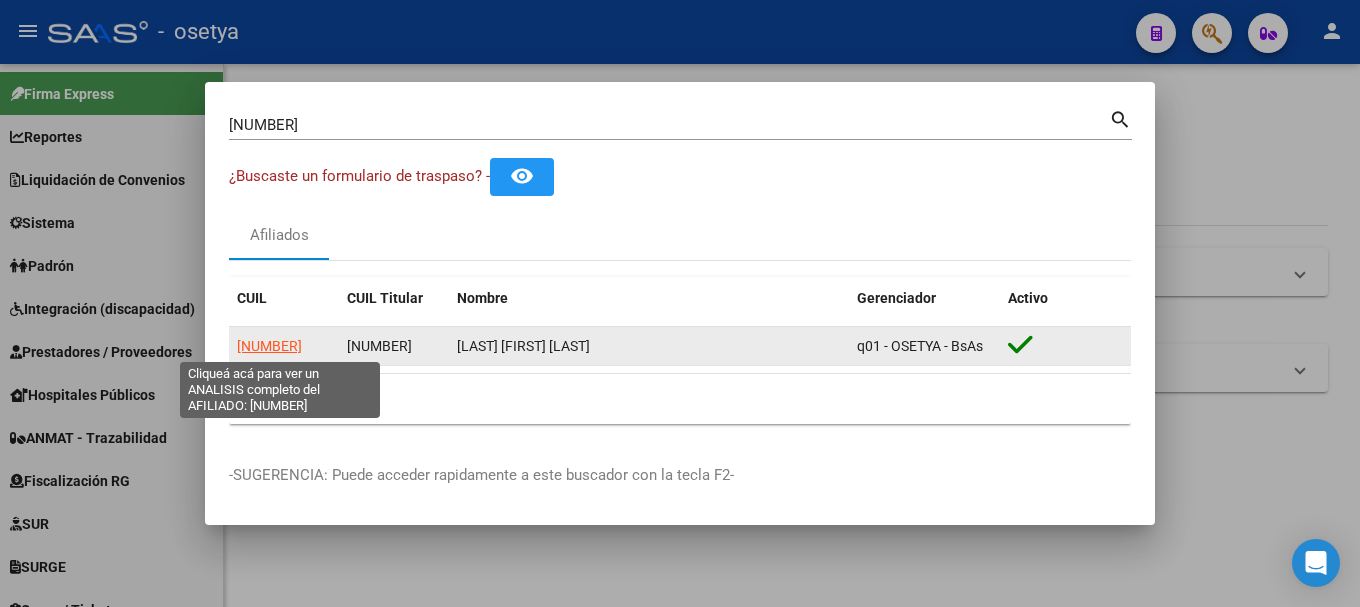 click on "[NUMBER]" 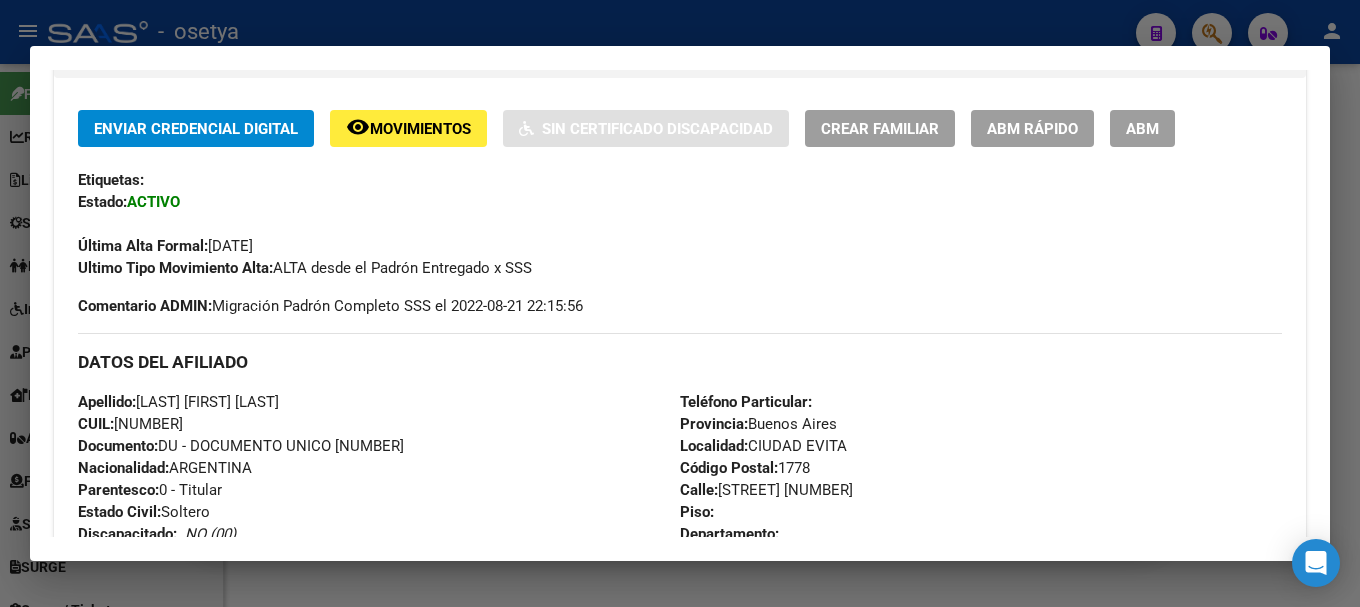 scroll, scrollTop: 500, scrollLeft: 0, axis: vertical 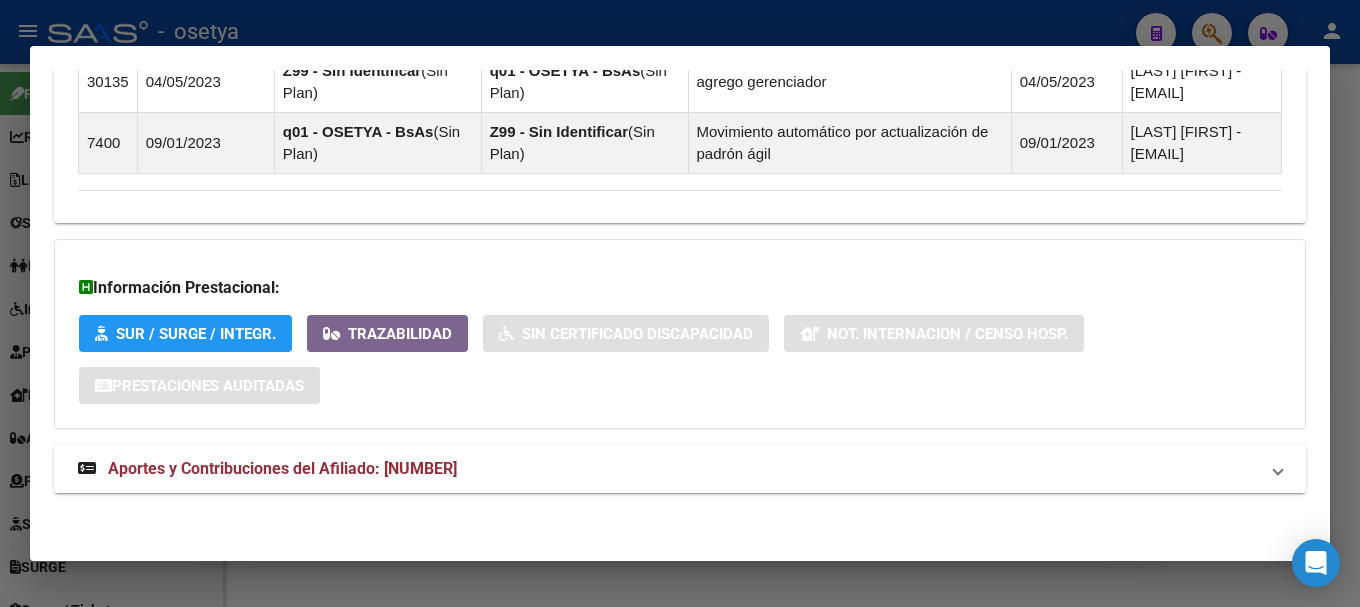 click on "Aportes y Contribuciones del Afiliado: [NUMBER]" at bounding box center [668, 469] 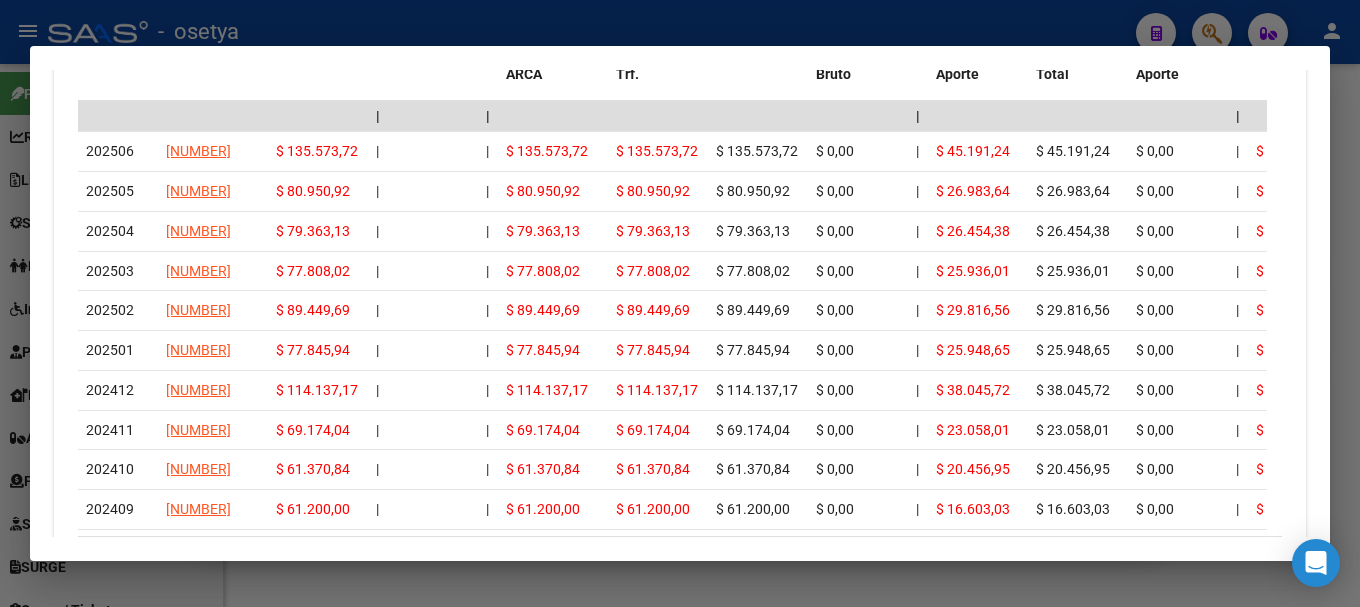 scroll, scrollTop: 2183, scrollLeft: 0, axis: vertical 